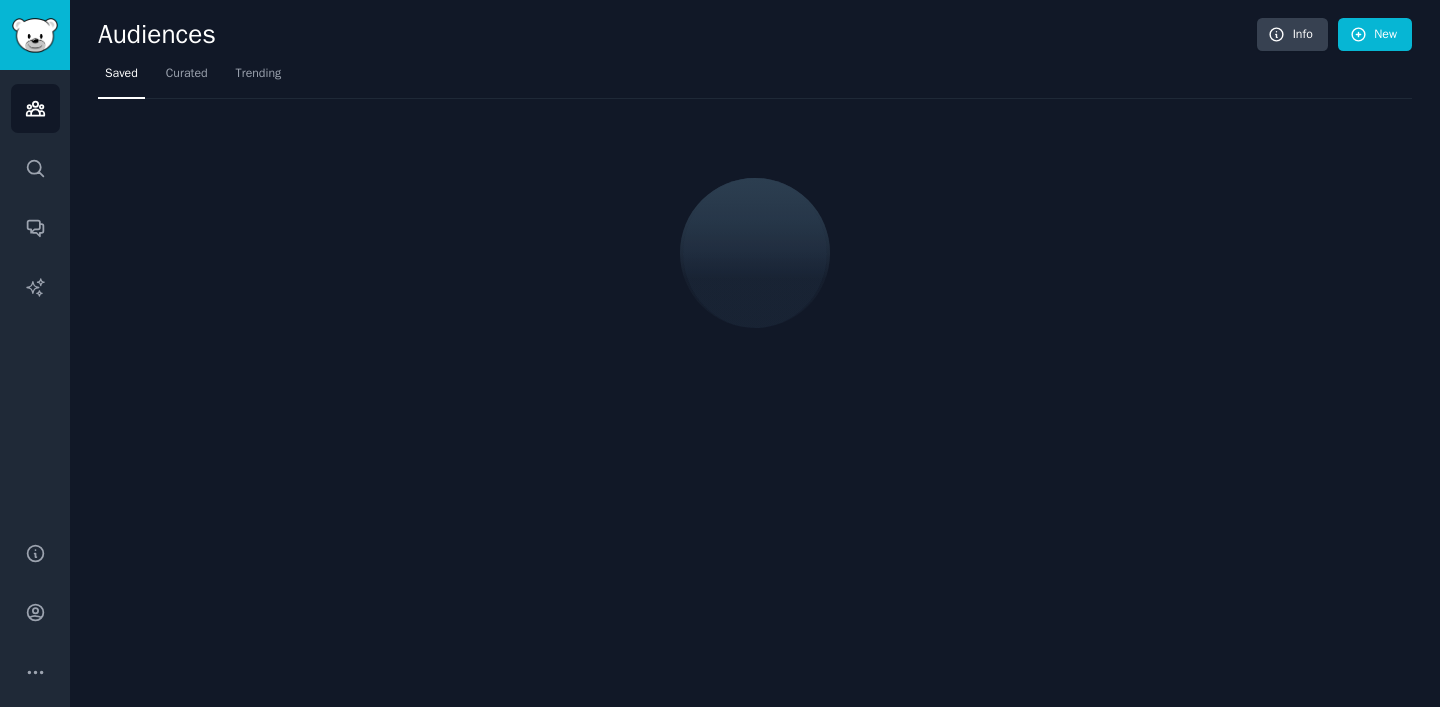 scroll, scrollTop: 0, scrollLeft: 0, axis: both 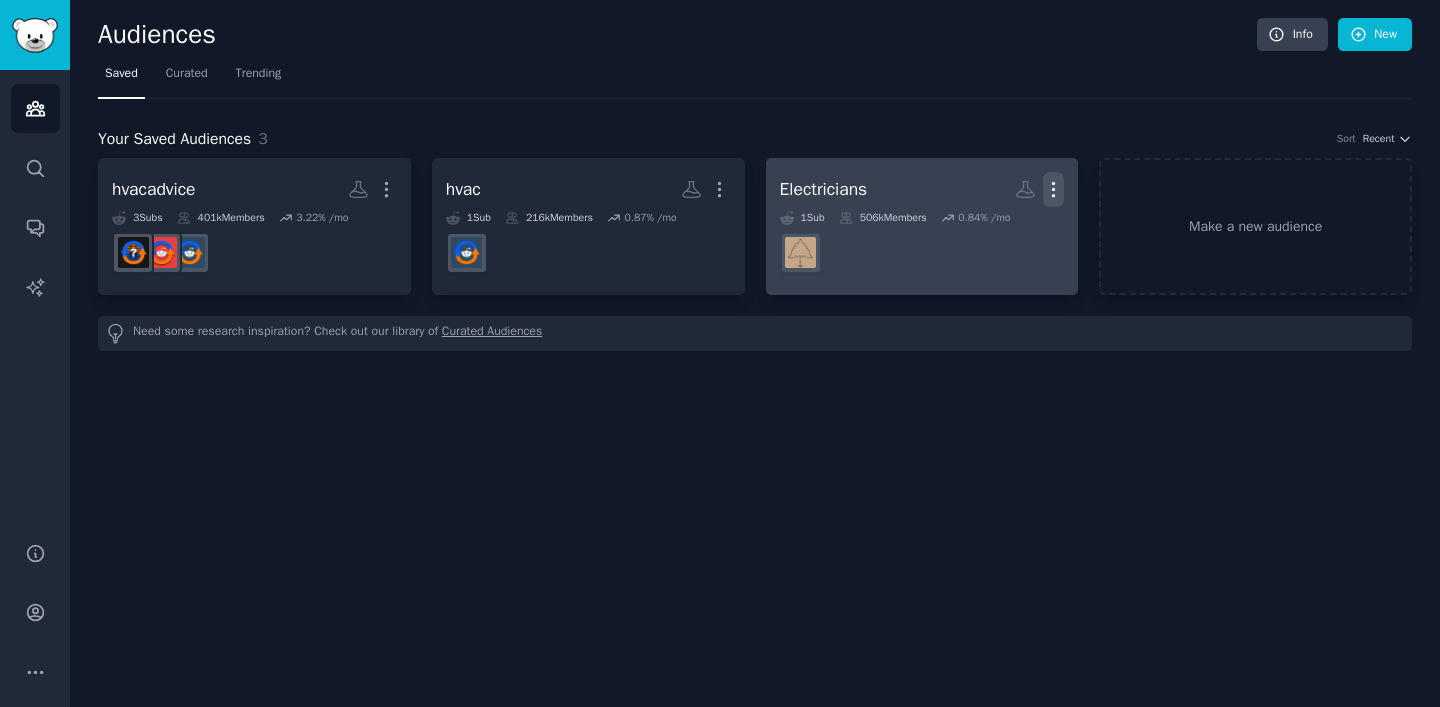 click 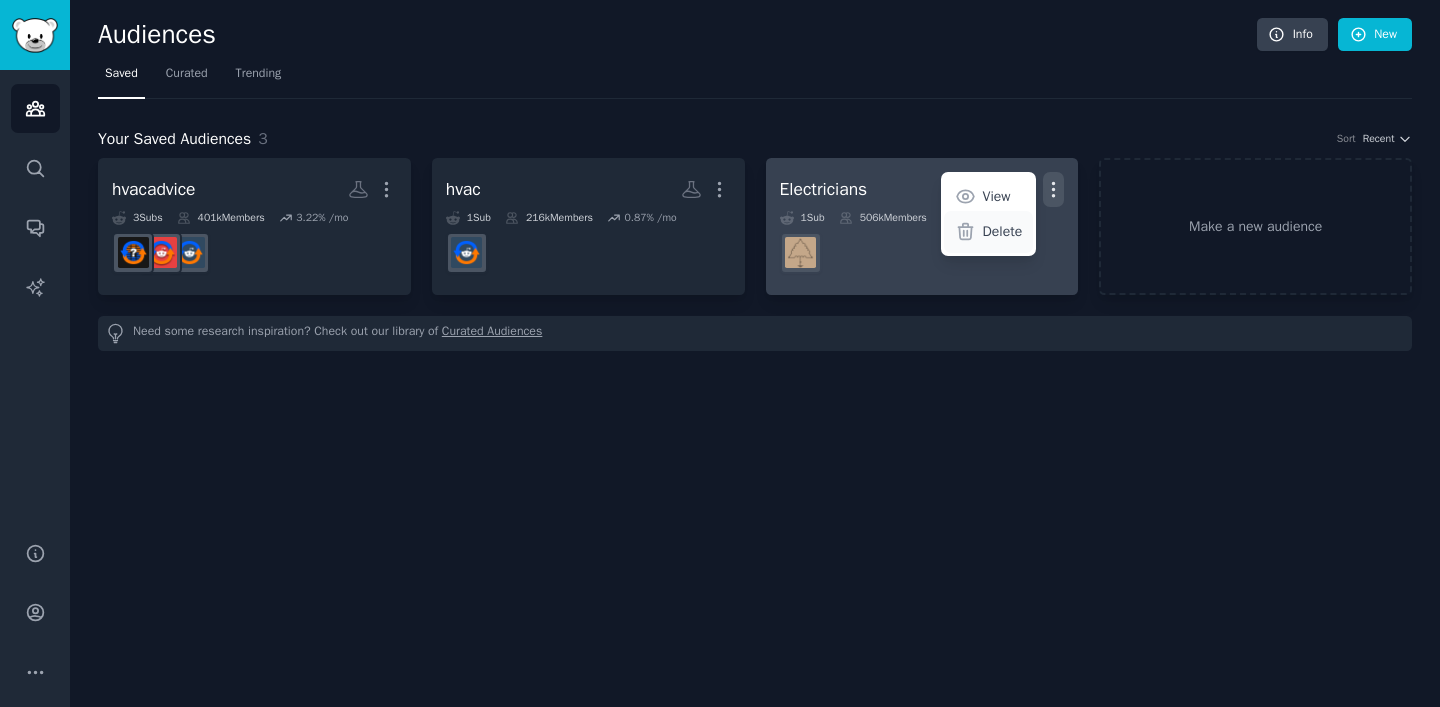 click on "Delete" at bounding box center (1003, 231) 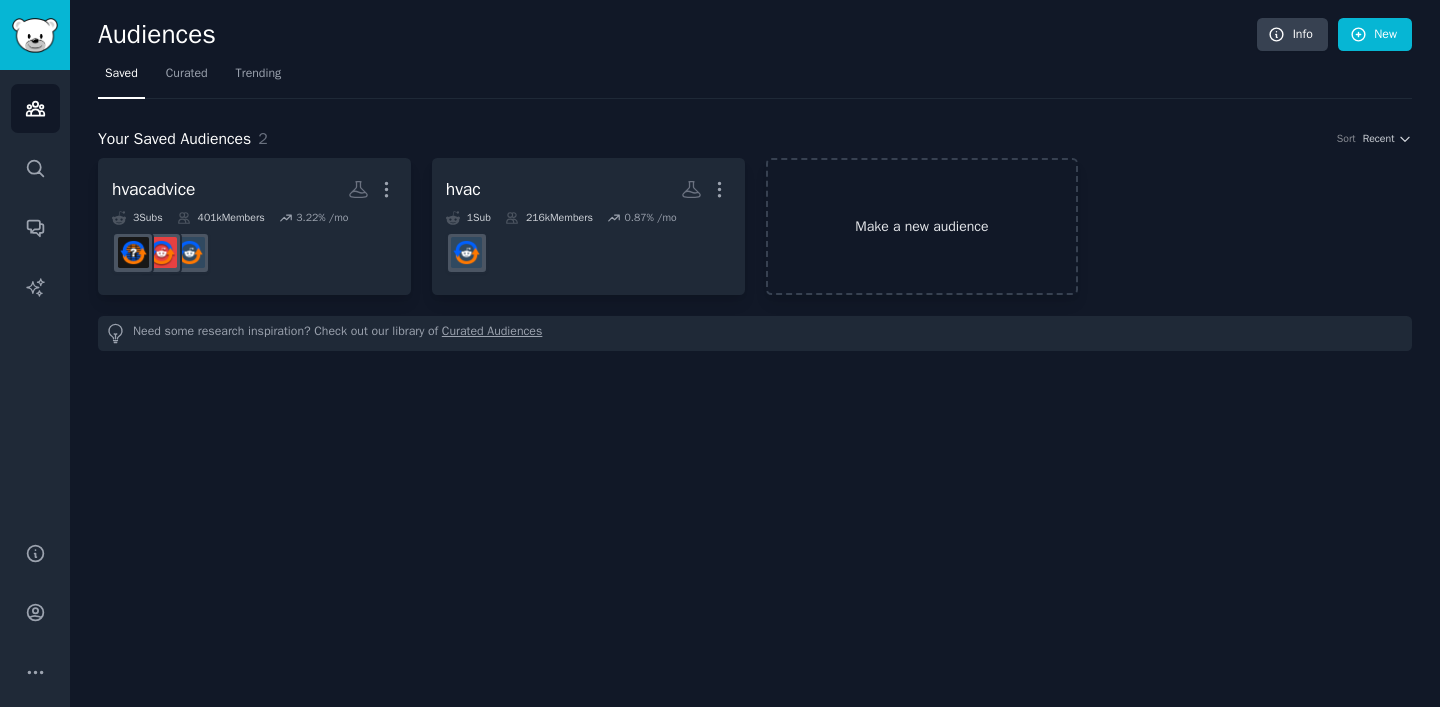 click on "Make a new audience" at bounding box center (922, 226) 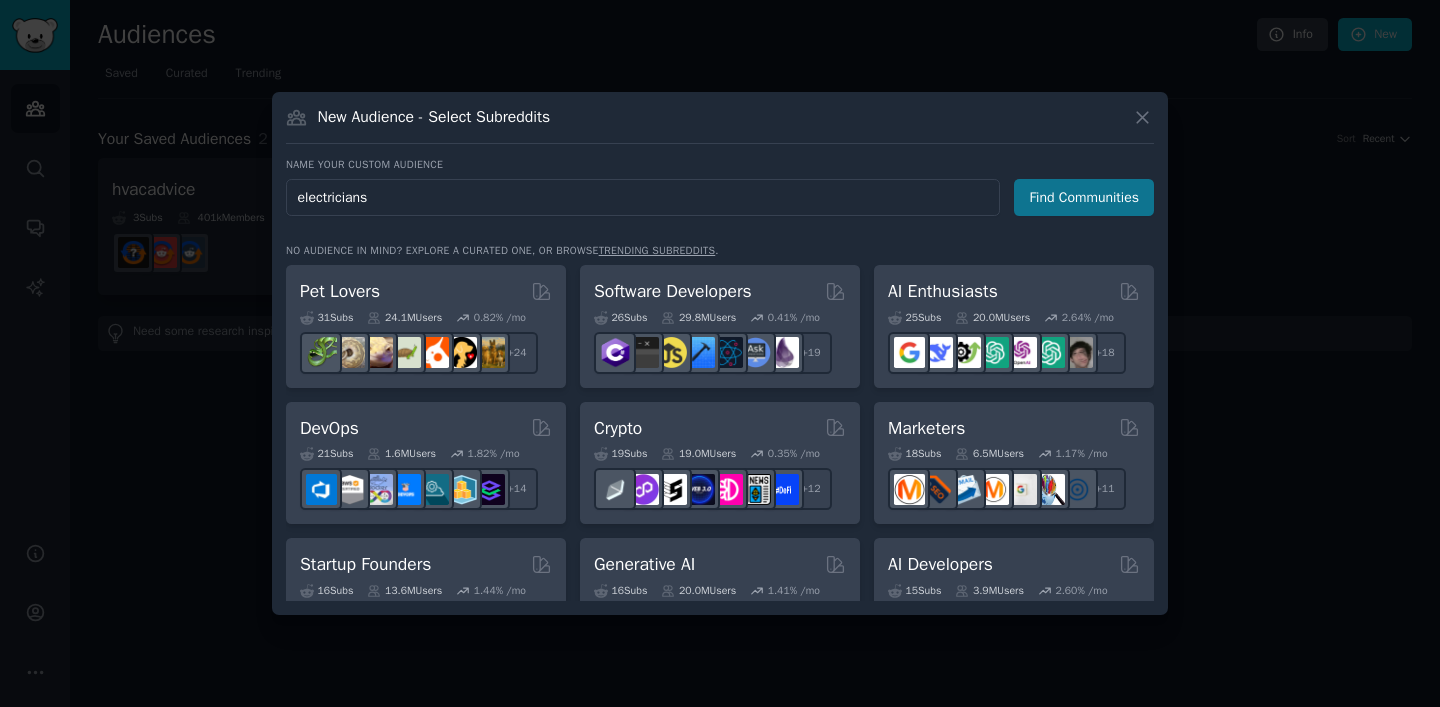 type on "electricians" 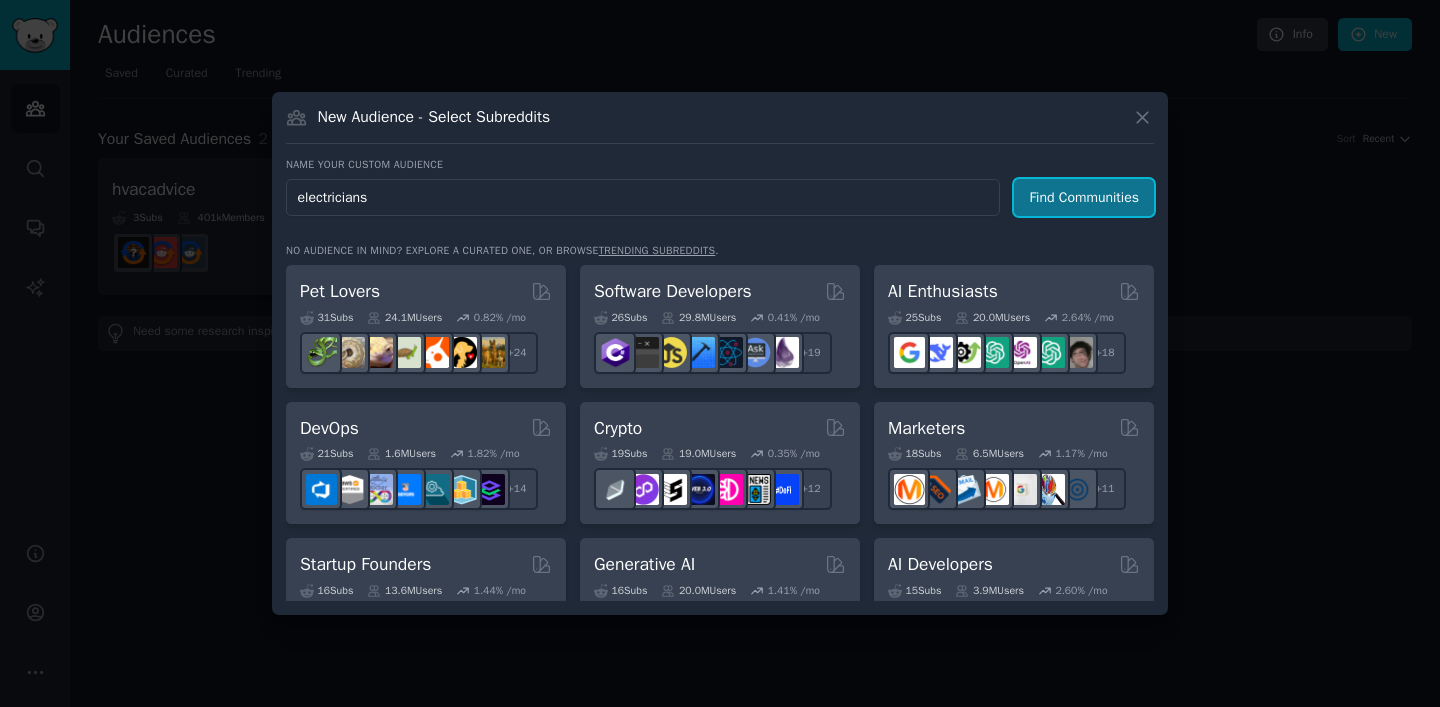click on "Find Communities" at bounding box center [1084, 197] 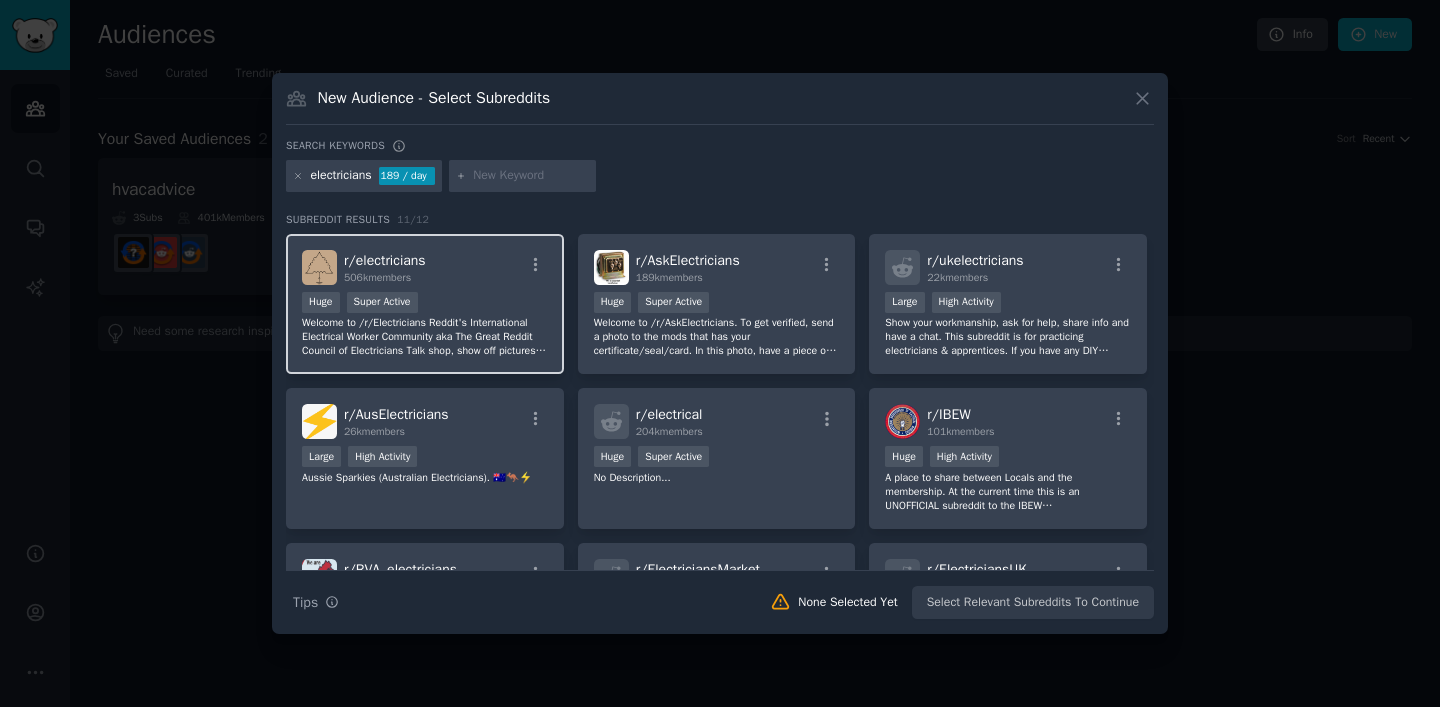 click on "r/ electricians 506k  members" at bounding box center [425, 267] 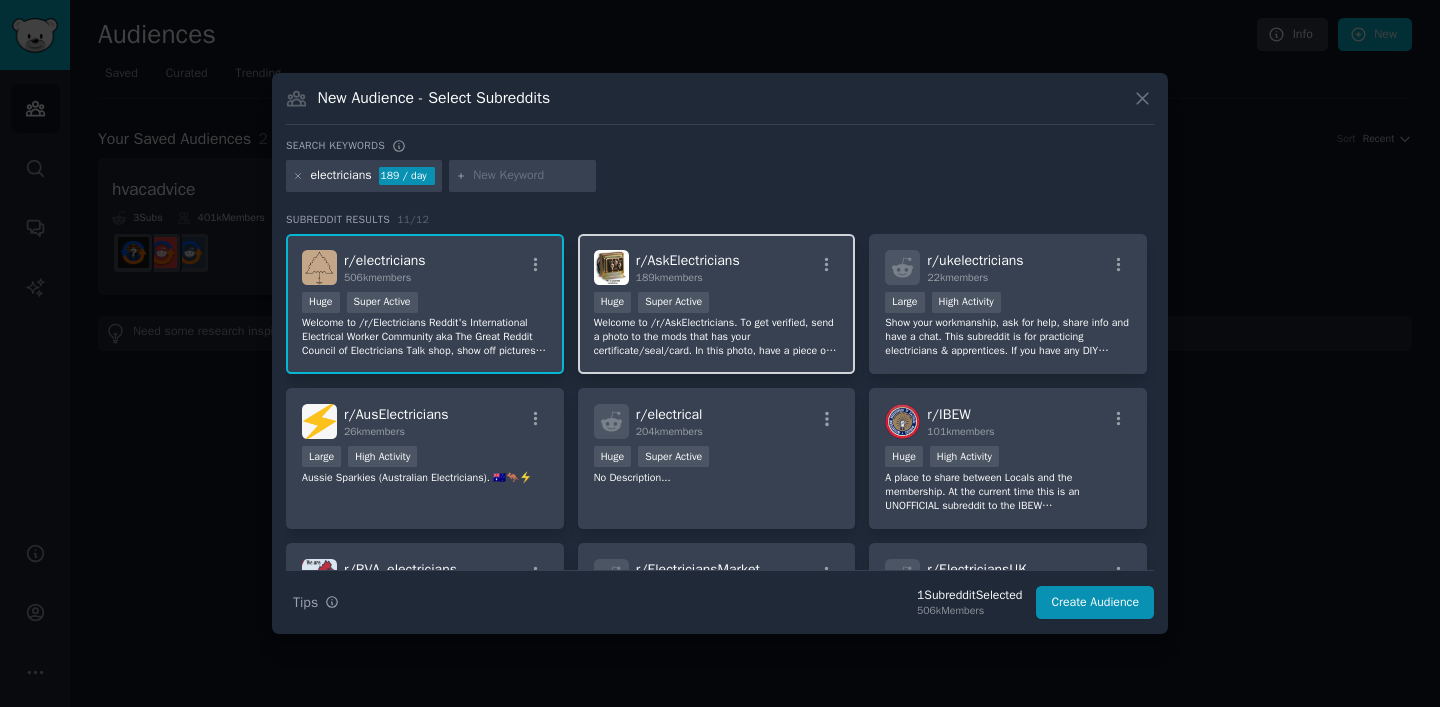 click on "r/ AskElectricians 189k  members Huge Super Active Welcome to /r/AskElectricians.
To get verified, send a photo to the mods that has your certificate/seal/card. In this photo, have a piece of paper with your username and date written on it. Block out all identifying information. Once verified delete the image. If the instructions are not followed exactly, the request will be ignored." at bounding box center [717, 304] 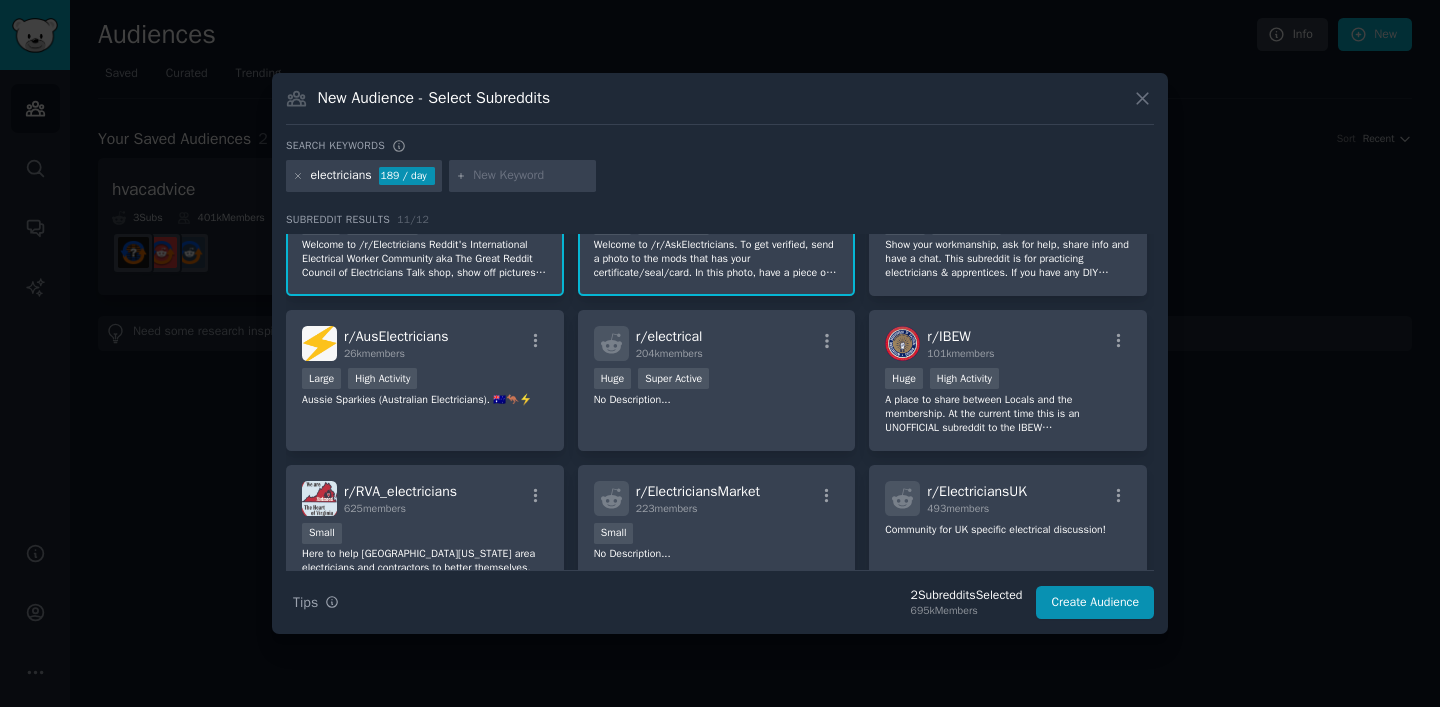 scroll, scrollTop: 80, scrollLeft: 0, axis: vertical 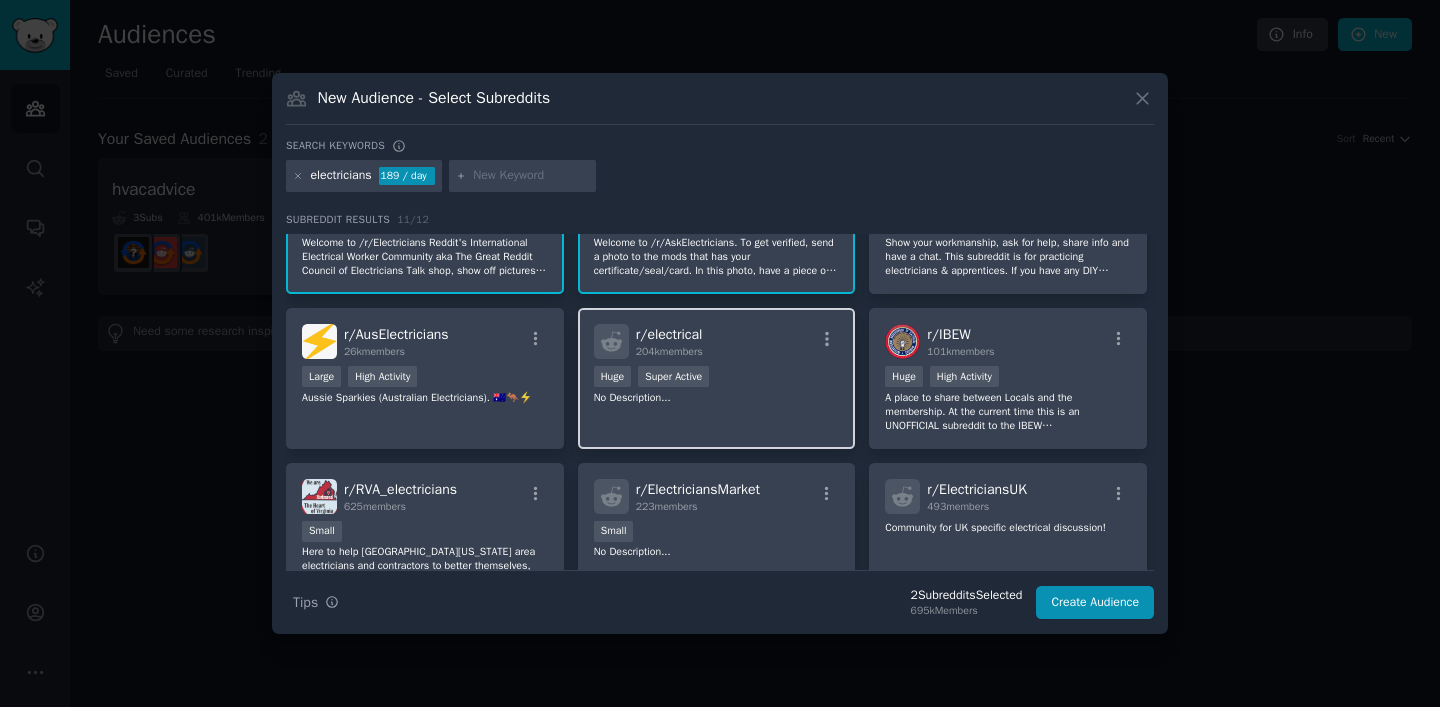 click on "r/ electrical 204k  members" at bounding box center (669, 341) 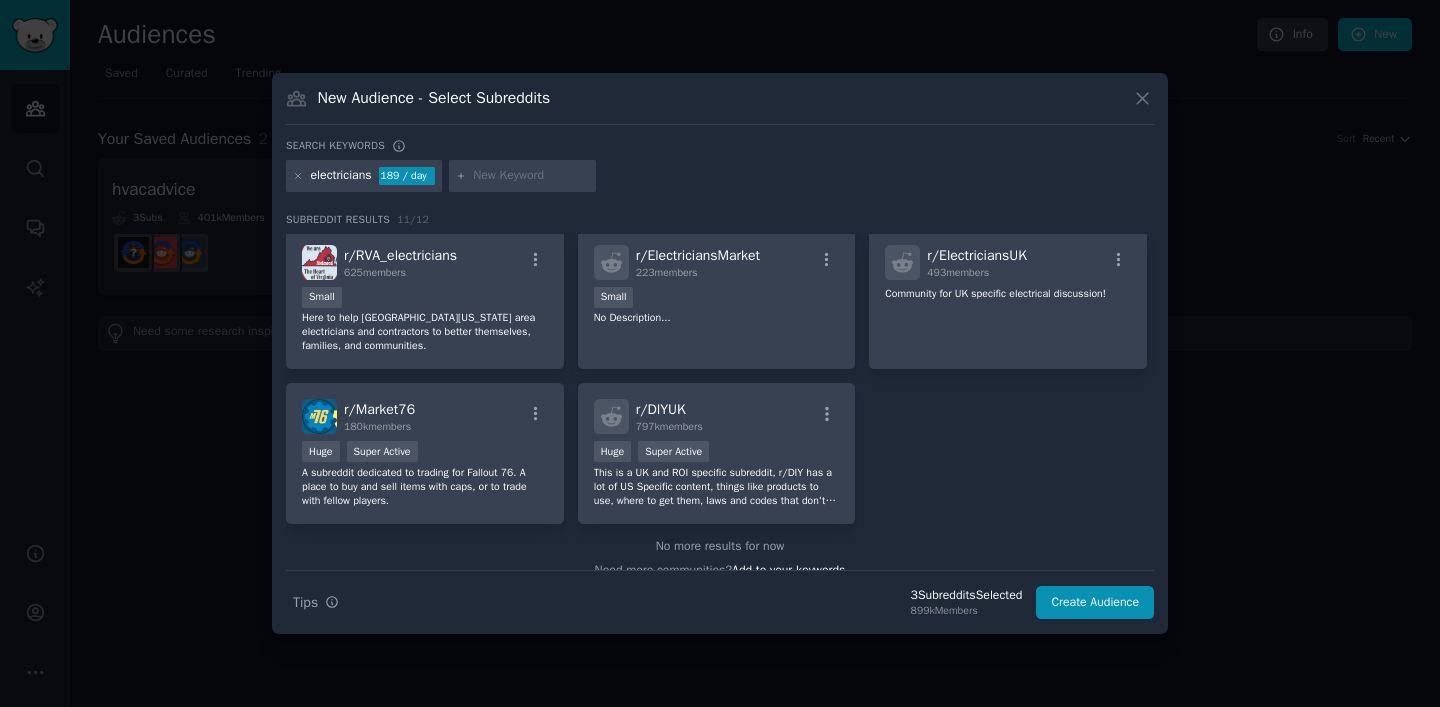 scroll, scrollTop: 326, scrollLeft: 0, axis: vertical 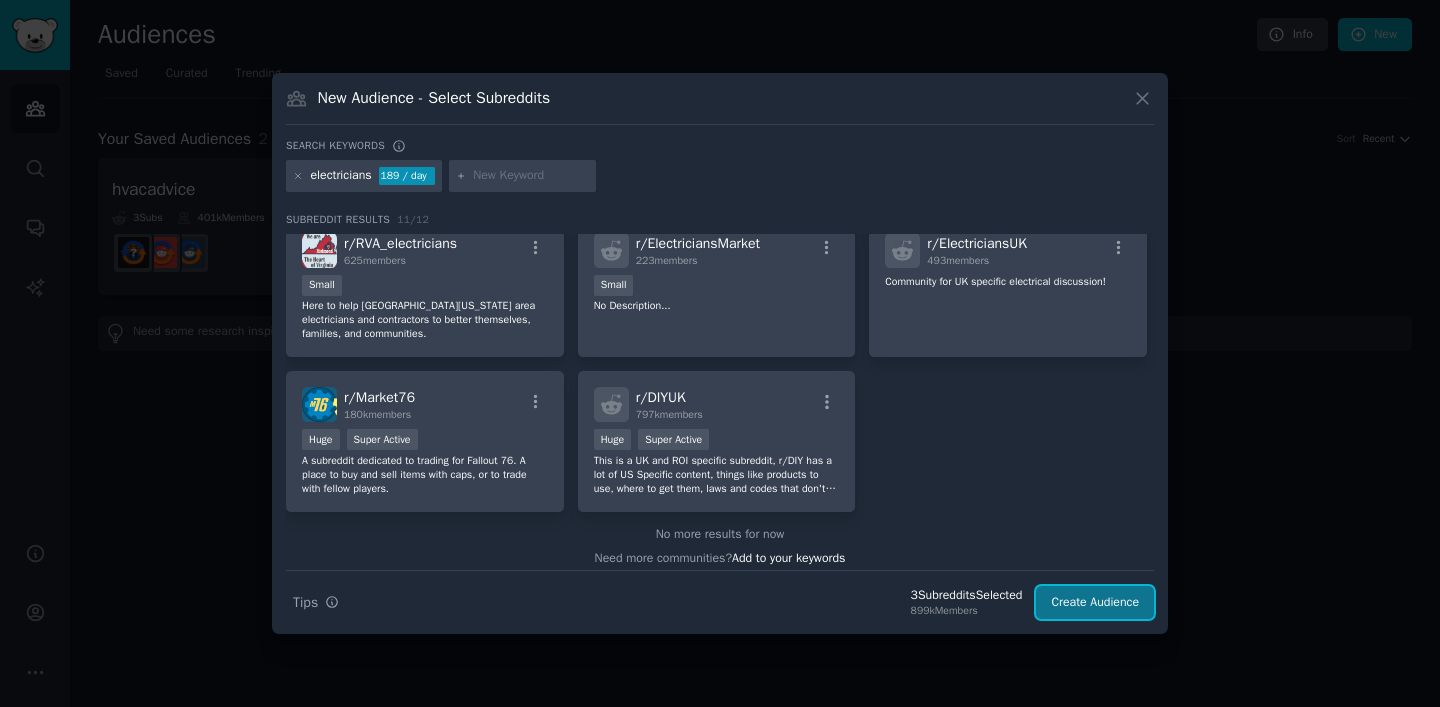 click on "Create Audience" at bounding box center [1095, 603] 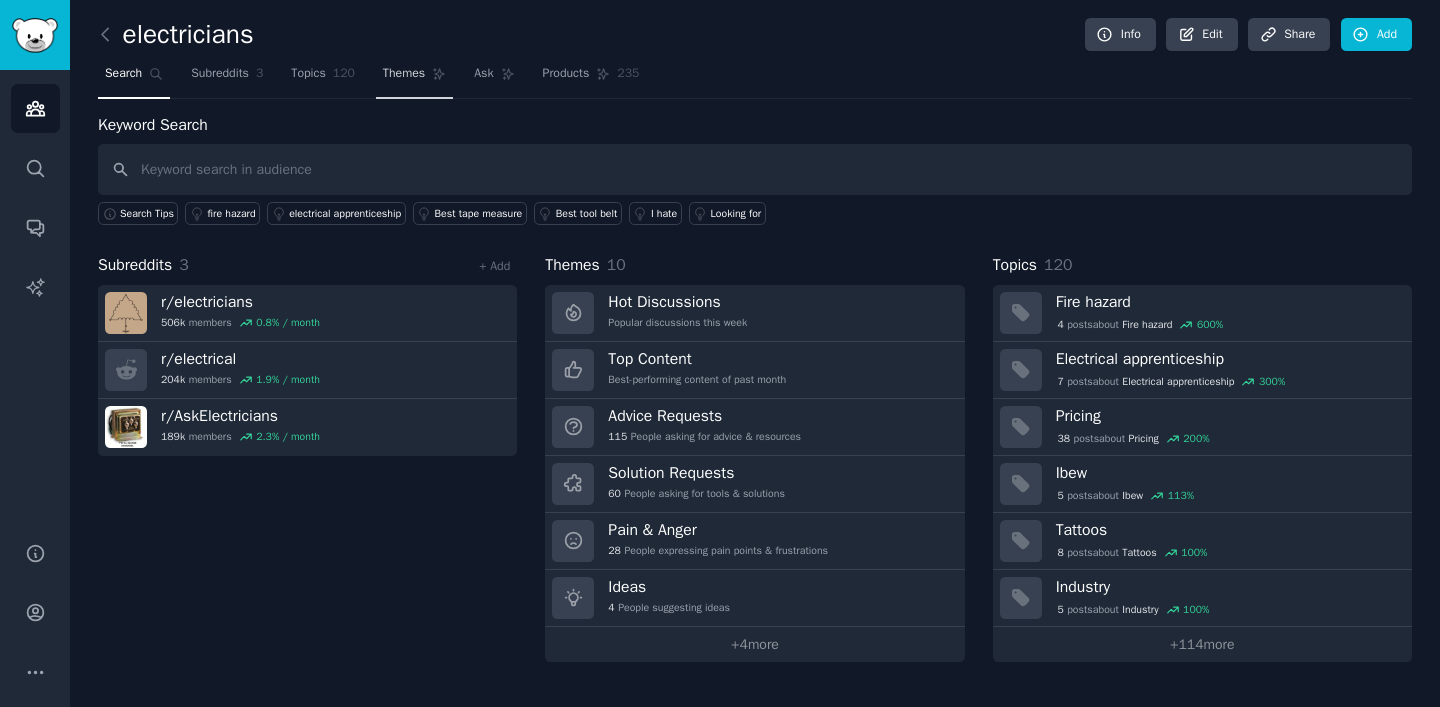click on "Themes" at bounding box center (404, 74) 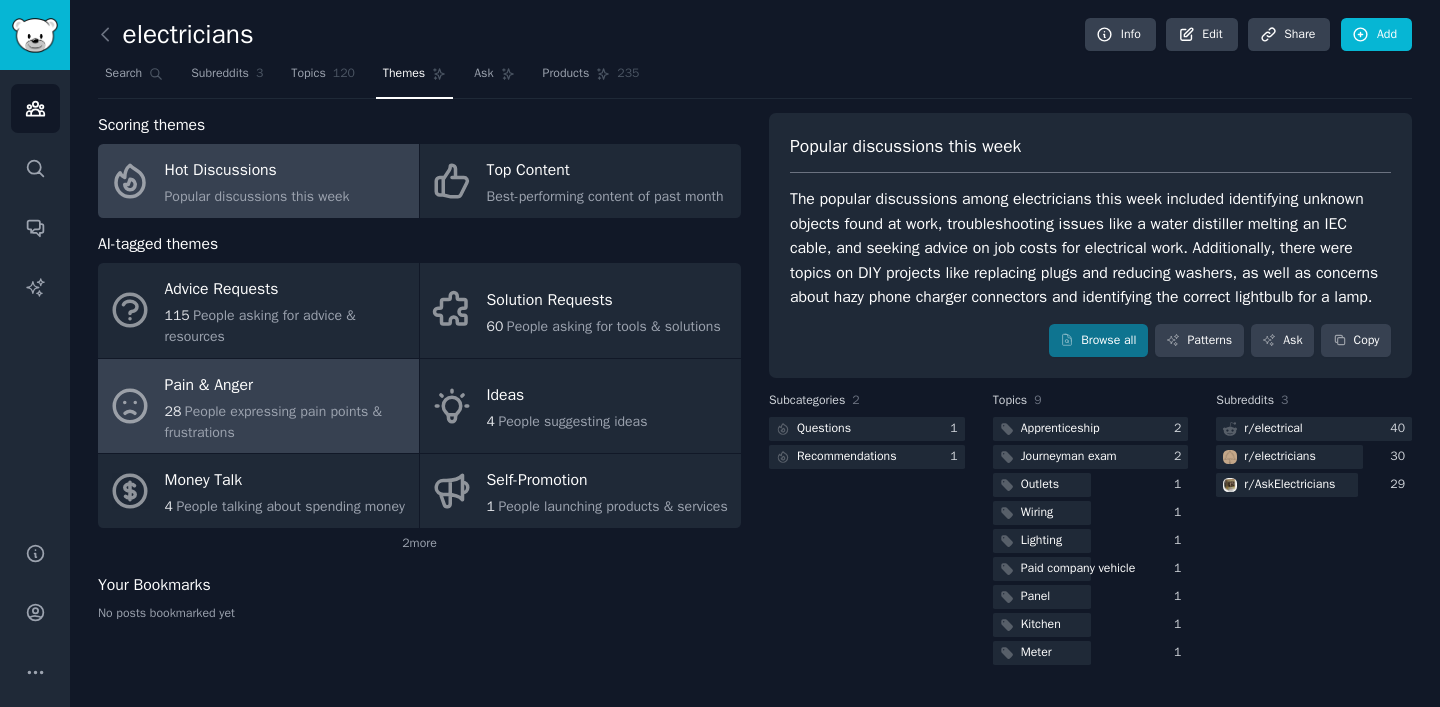 click on "Pain & Anger" at bounding box center (287, 385) 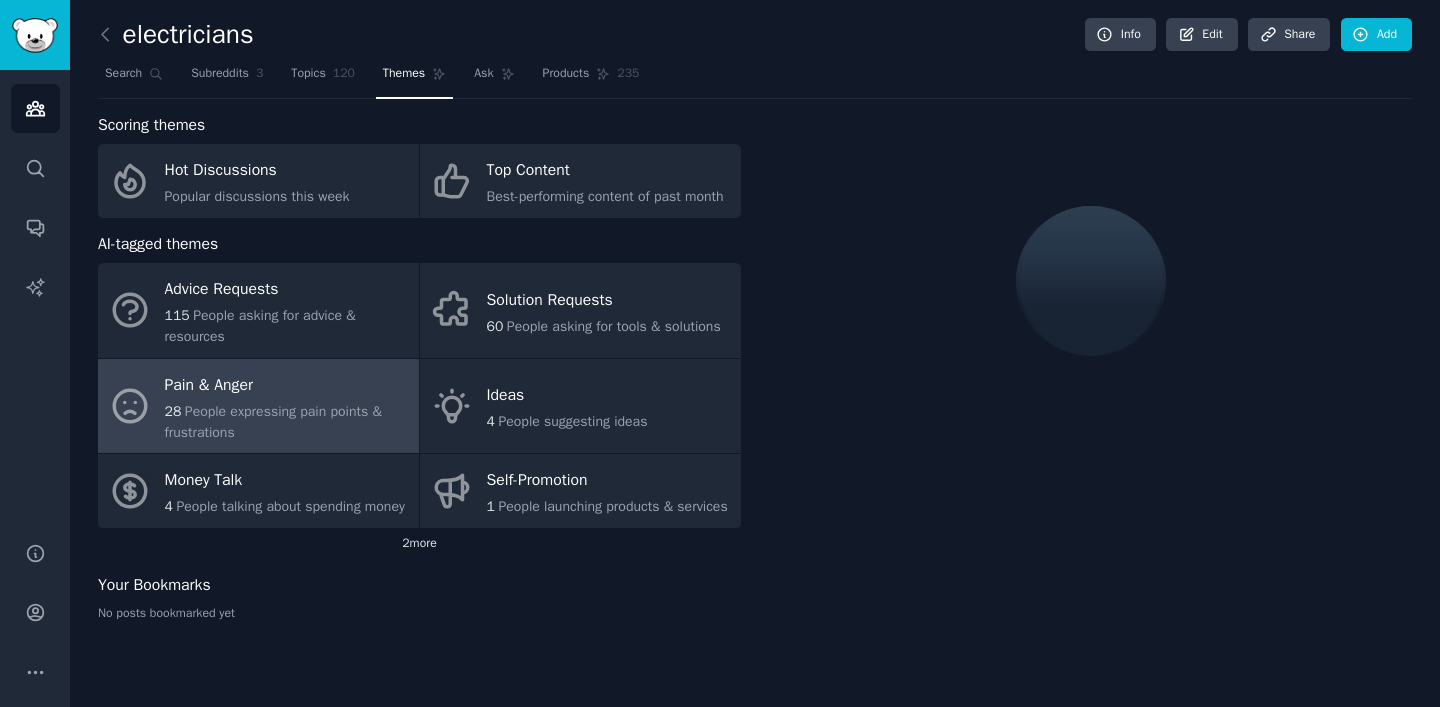 click on "2  more" 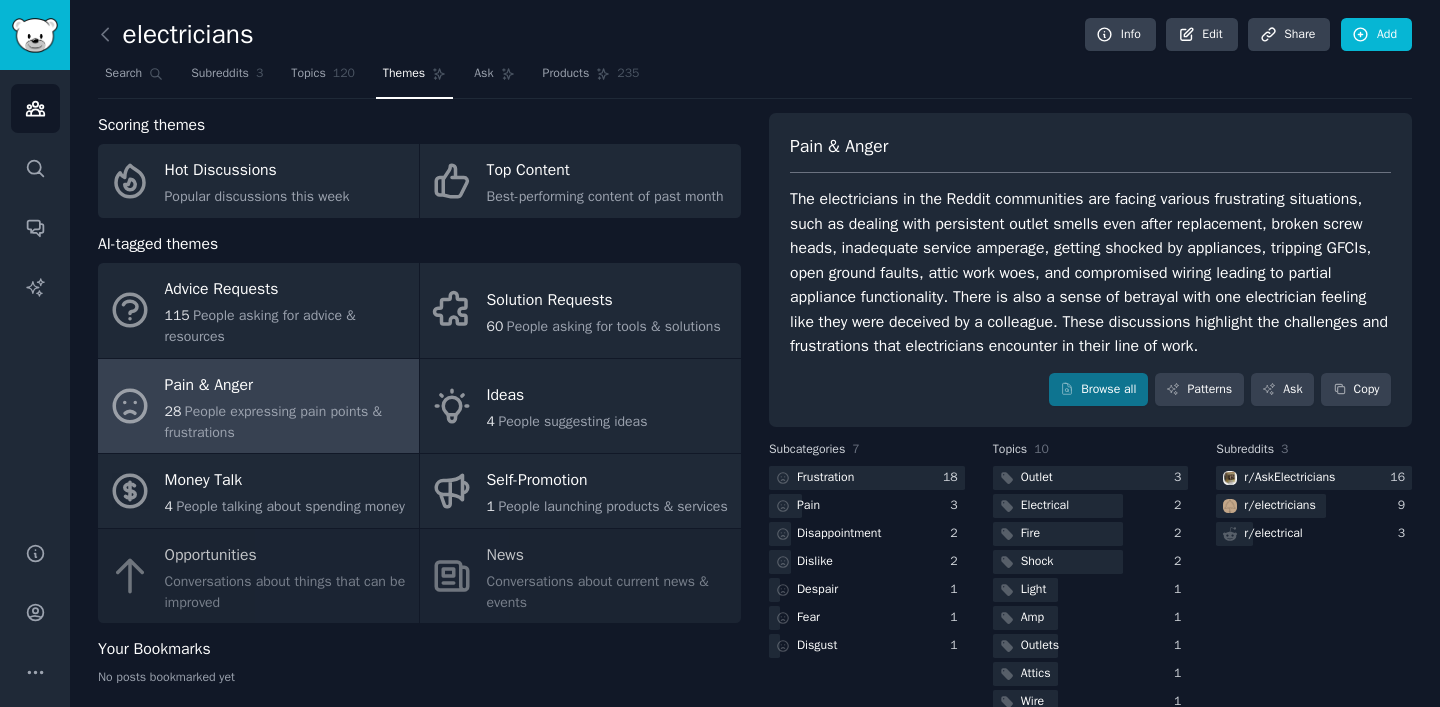 click on "Advice Requests 115 People asking for advice & resources Solution Requests 60 People asking for tools & solutions Pain & Anger 28 People expressing pain points & frustrations Ideas 4 People suggesting ideas Money Talk 4 People talking about spending money Self-Promotion 1 People launching products & services Opportunities Conversations about things that can be improved News Conversations about current news & events" 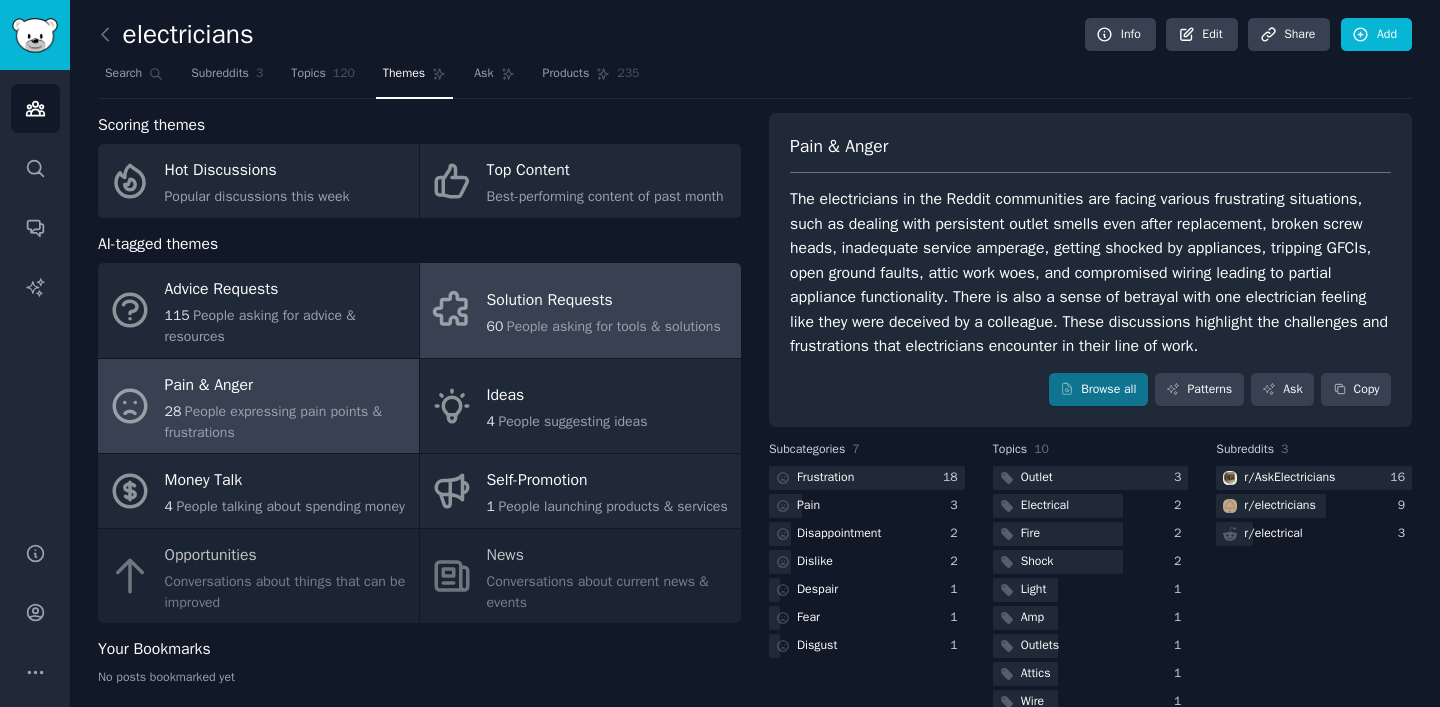 click on "People asking for tools & solutions" at bounding box center [614, 326] 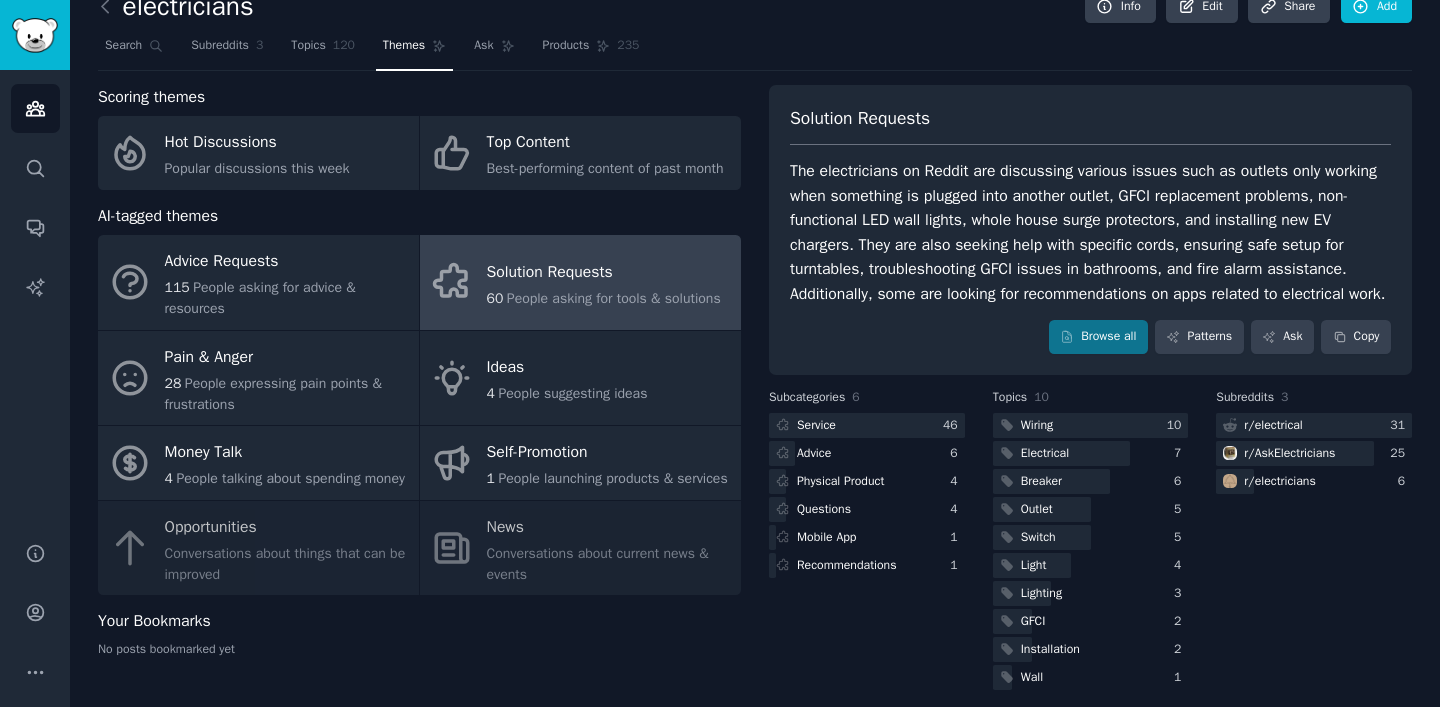 scroll, scrollTop: 12, scrollLeft: 0, axis: vertical 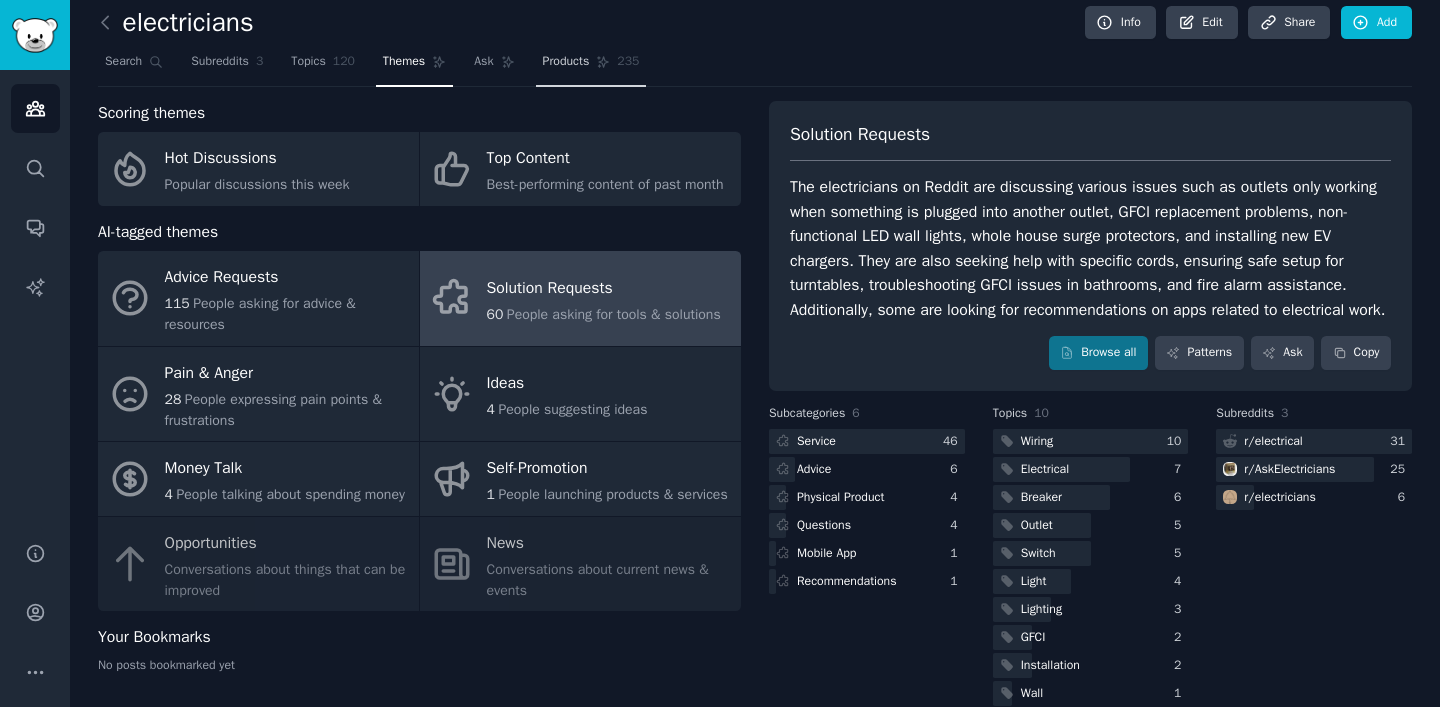 click on "Products" at bounding box center [566, 62] 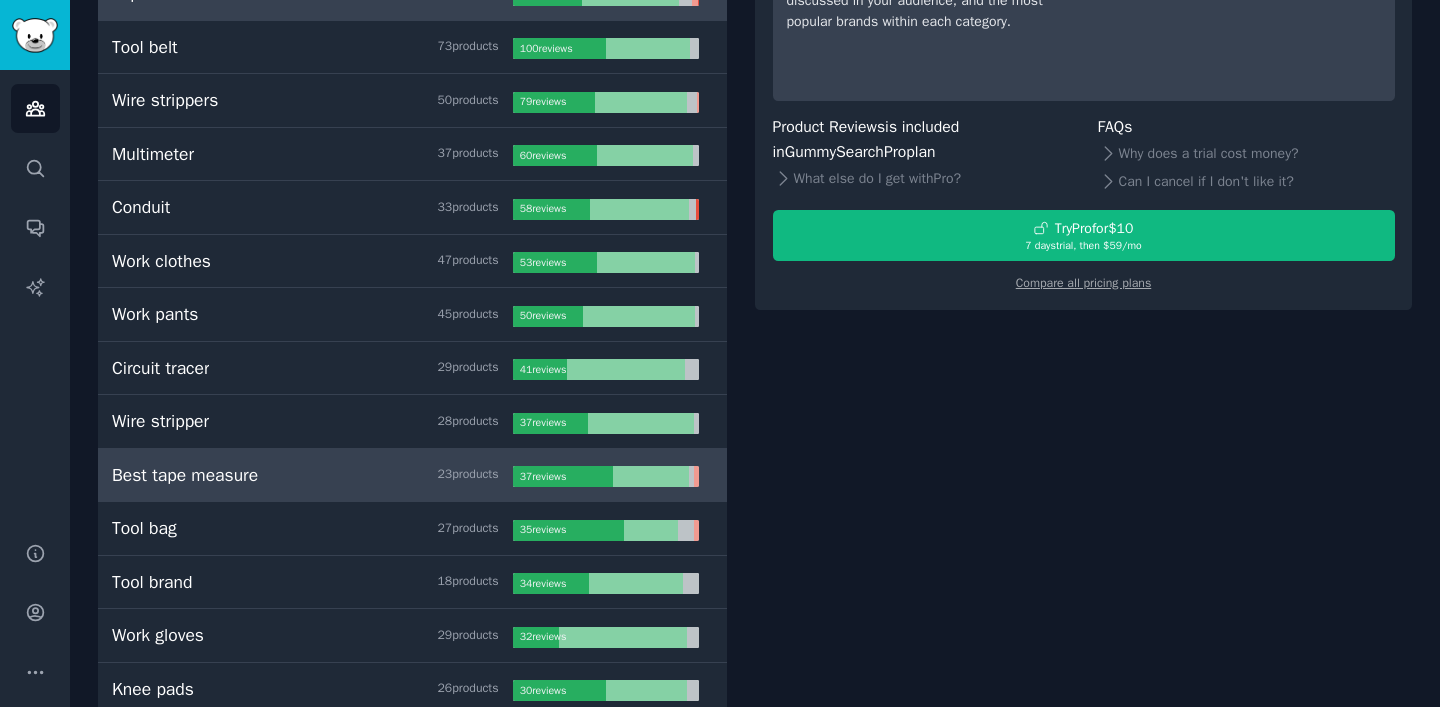 scroll, scrollTop: 0, scrollLeft: 0, axis: both 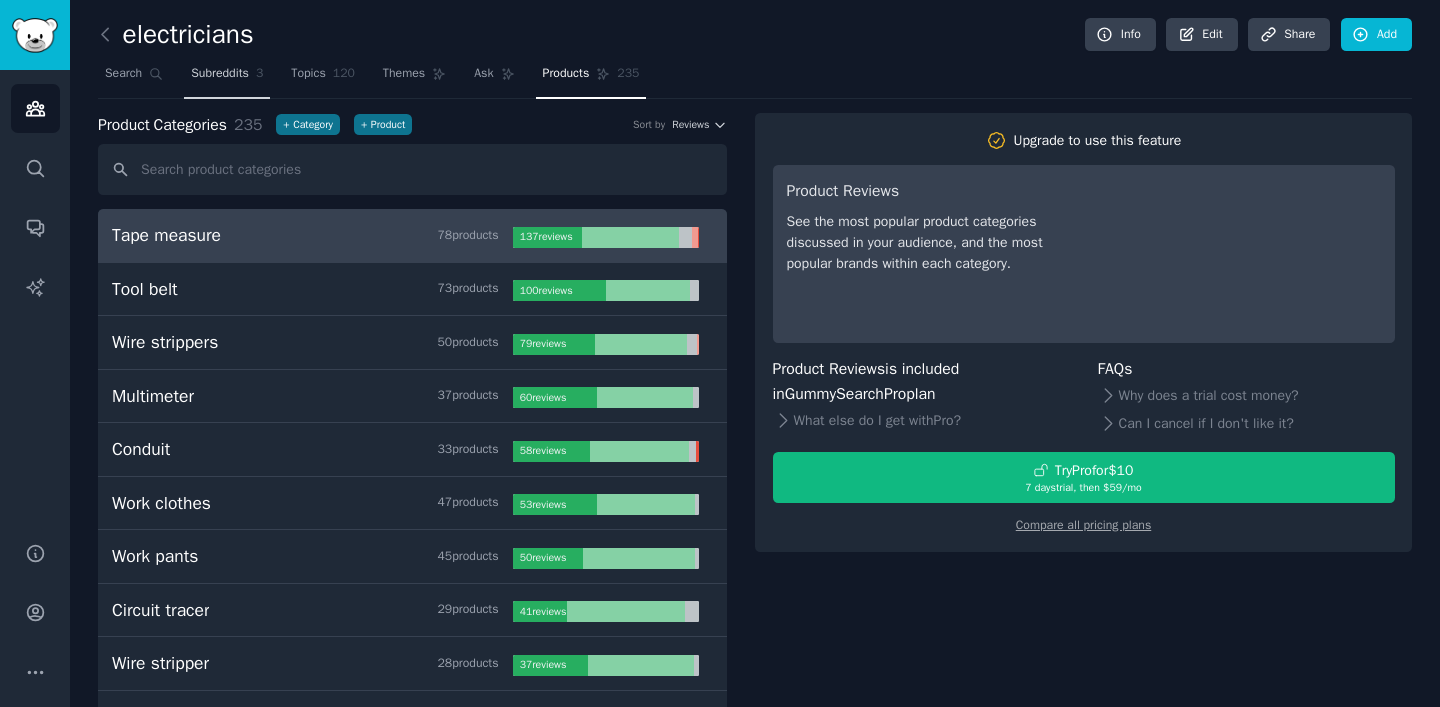 click on "Subreddits 3" at bounding box center [227, 78] 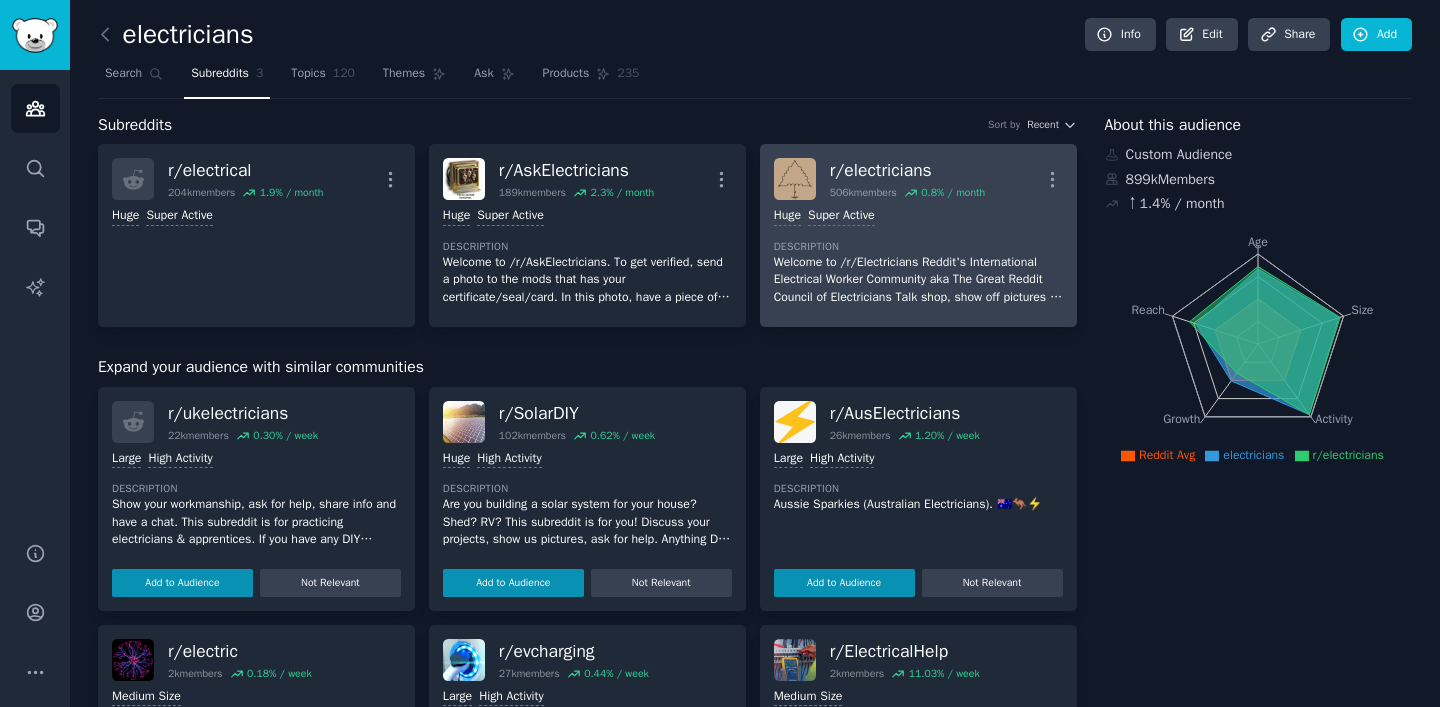 click on "Description" at bounding box center (918, 247) 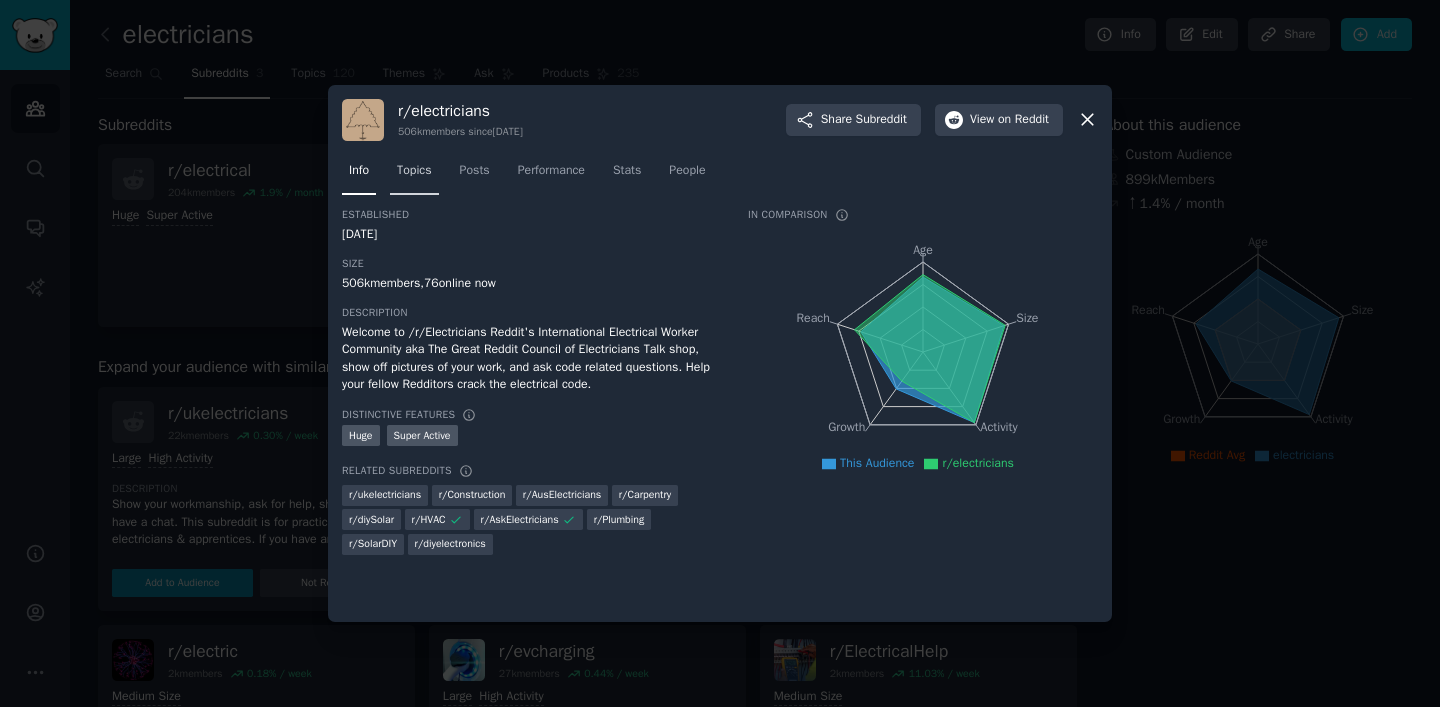 click on "Topics" at bounding box center [414, 175] 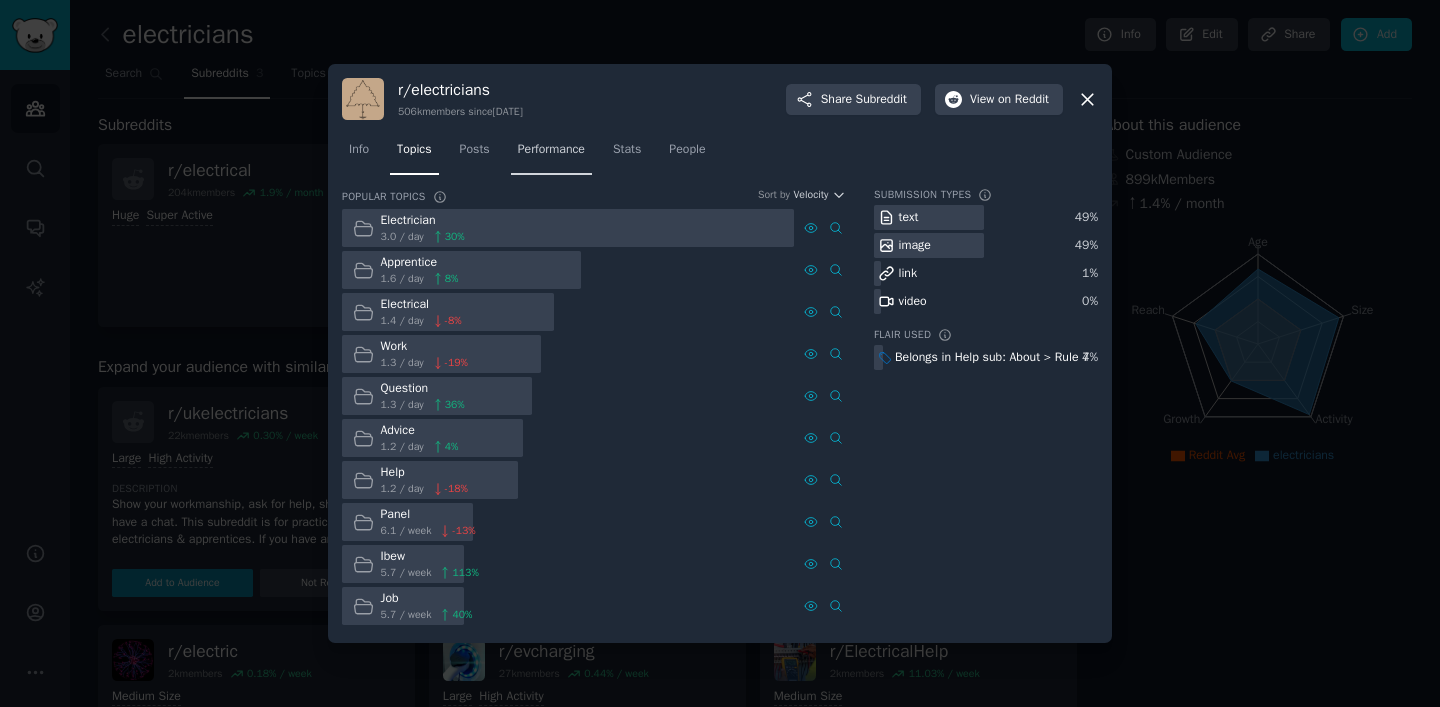 click on "Performance" at bounding box center [551, 150] 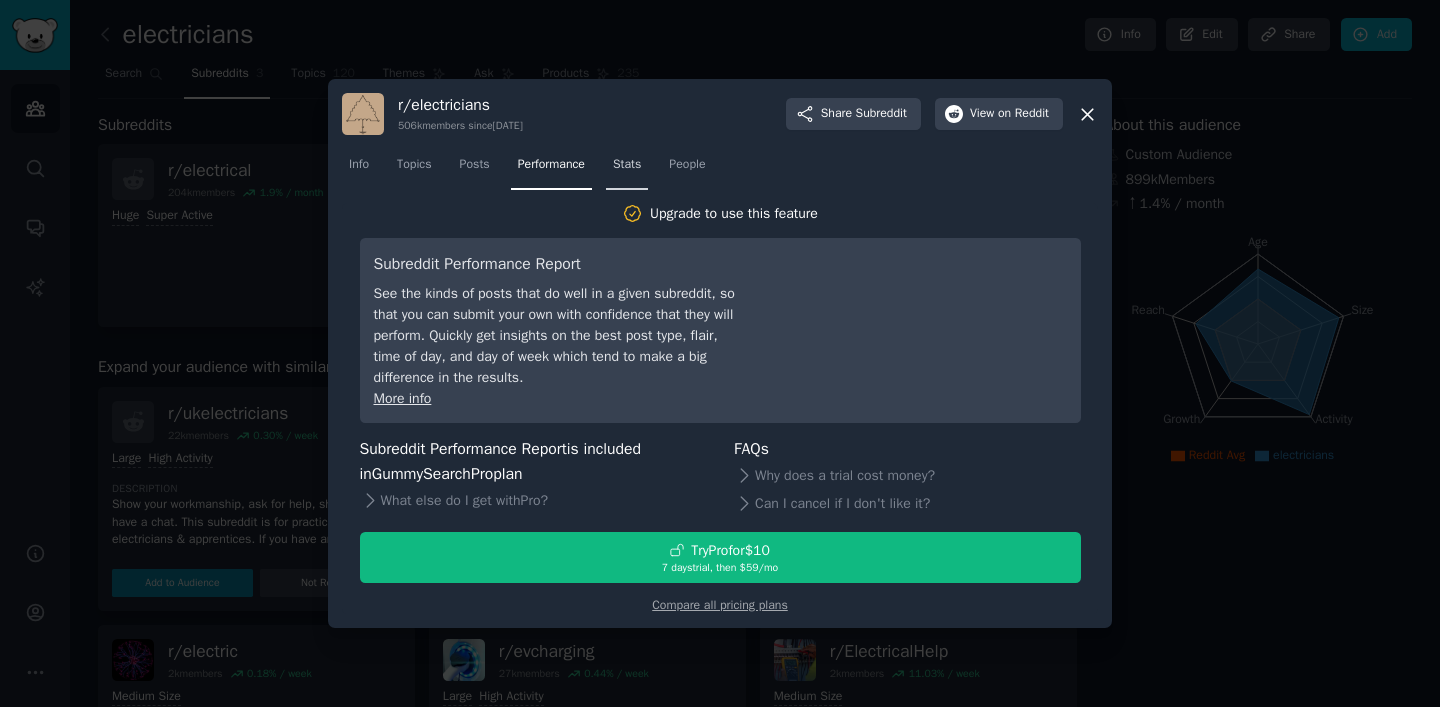 click on "Stats" at bounding box center [627, 169] 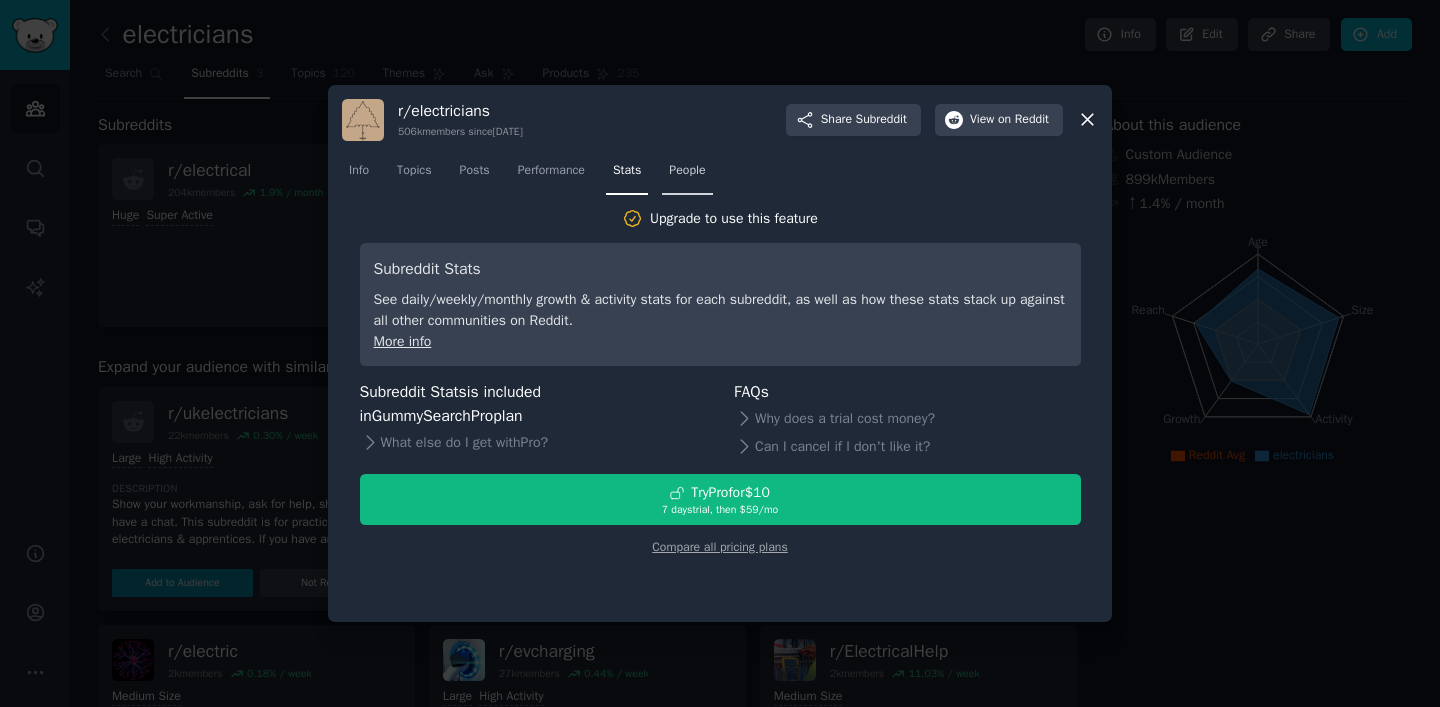 click on "People" at bounding box center [687, 175] 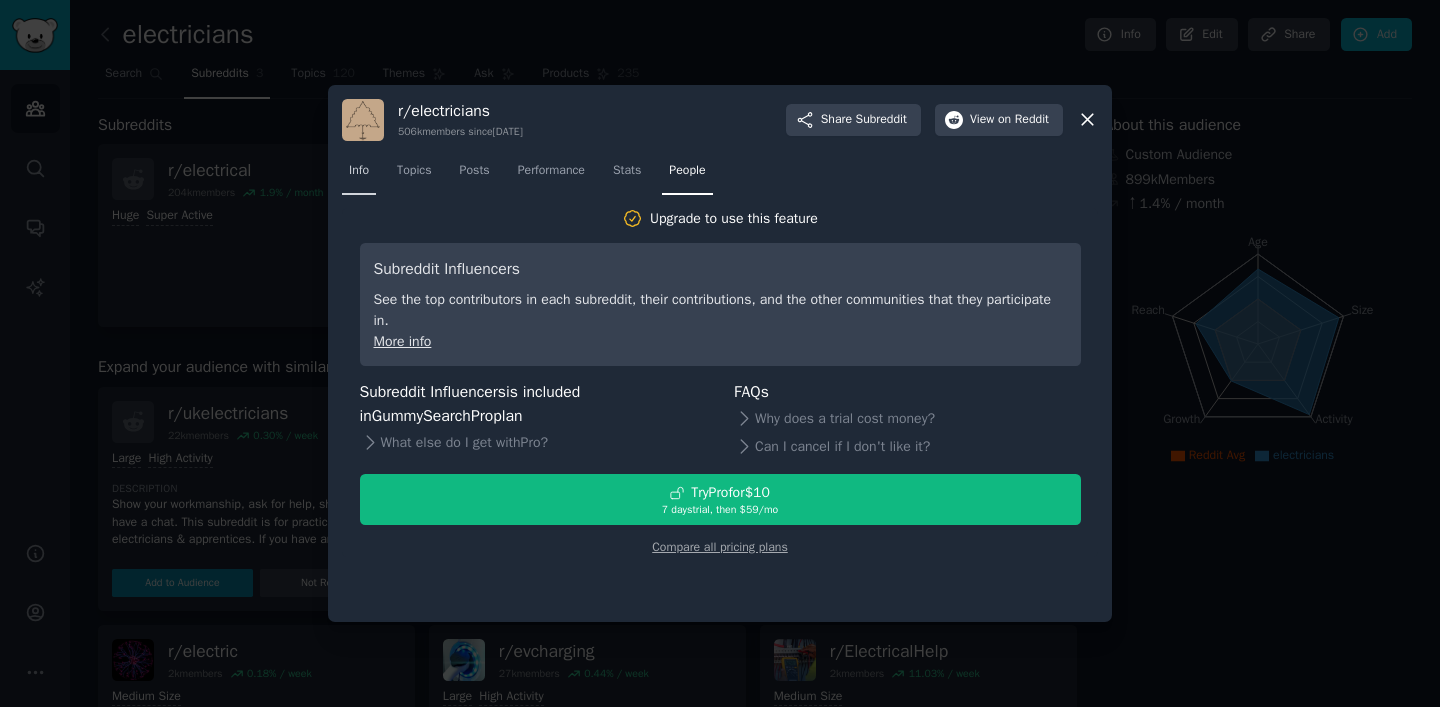 click on "Info" at bounding box center (359, 175) 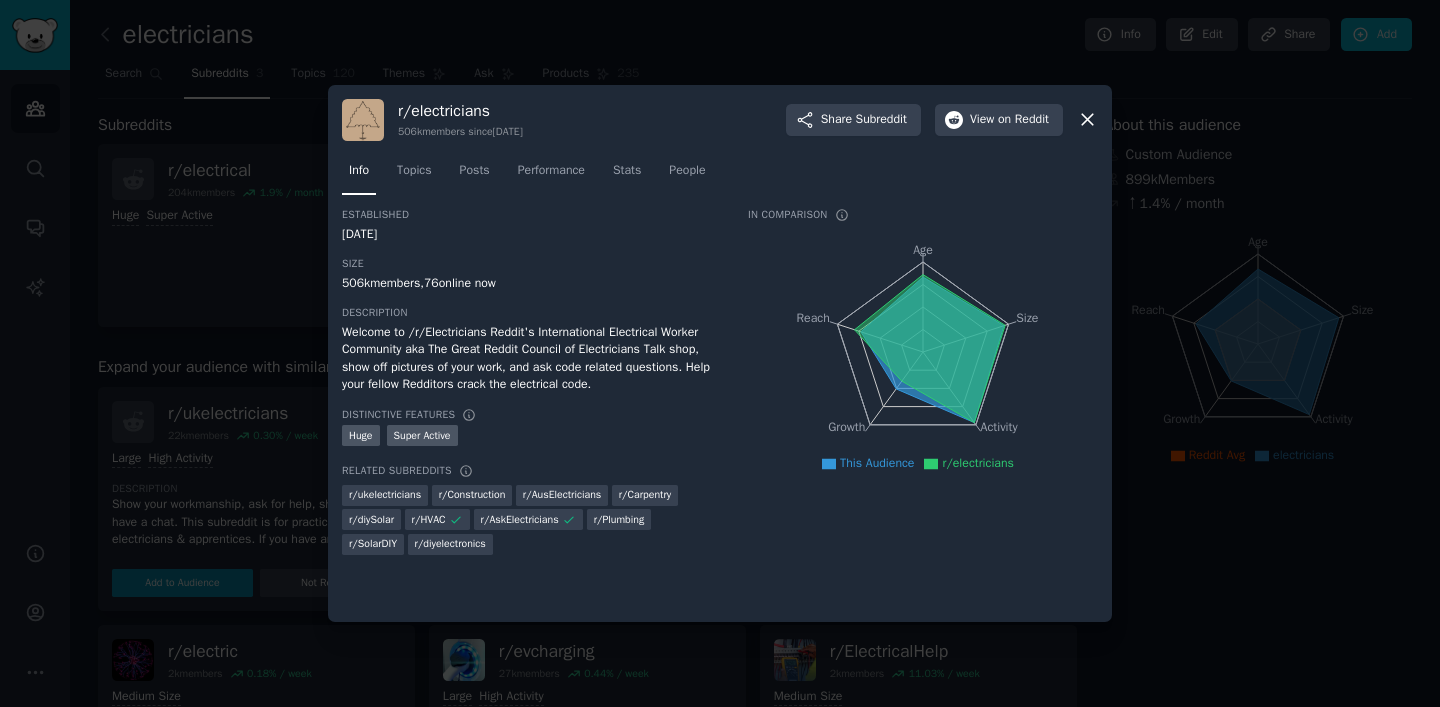 click 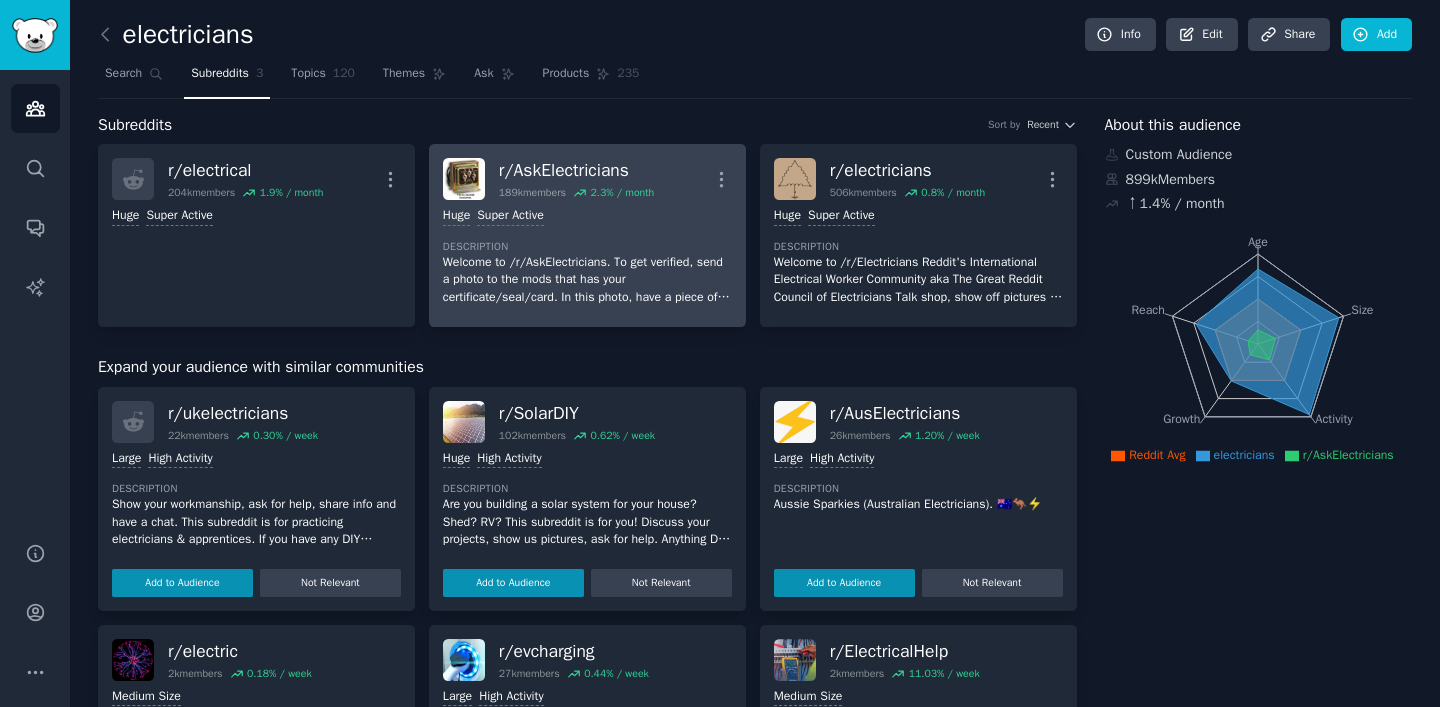 click on "Description" at bounding box center (587, 247) 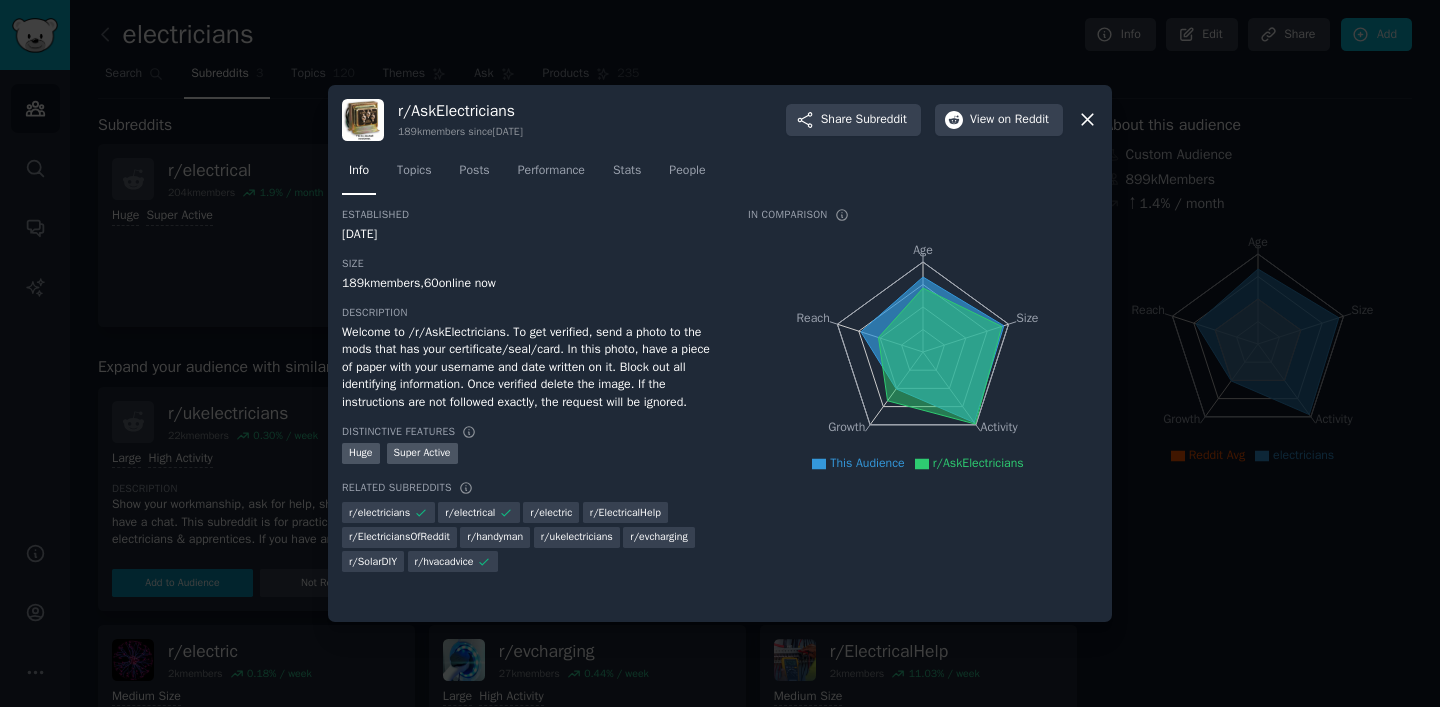 click 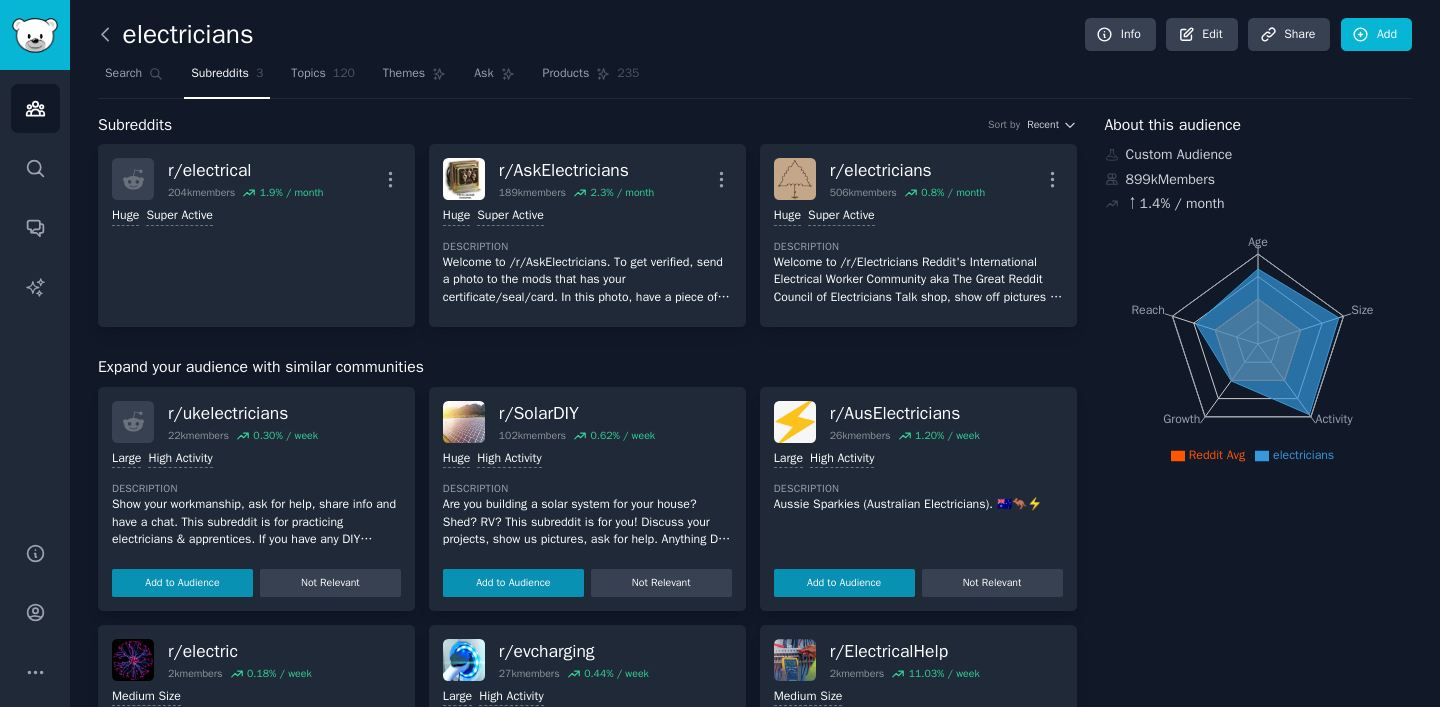 click 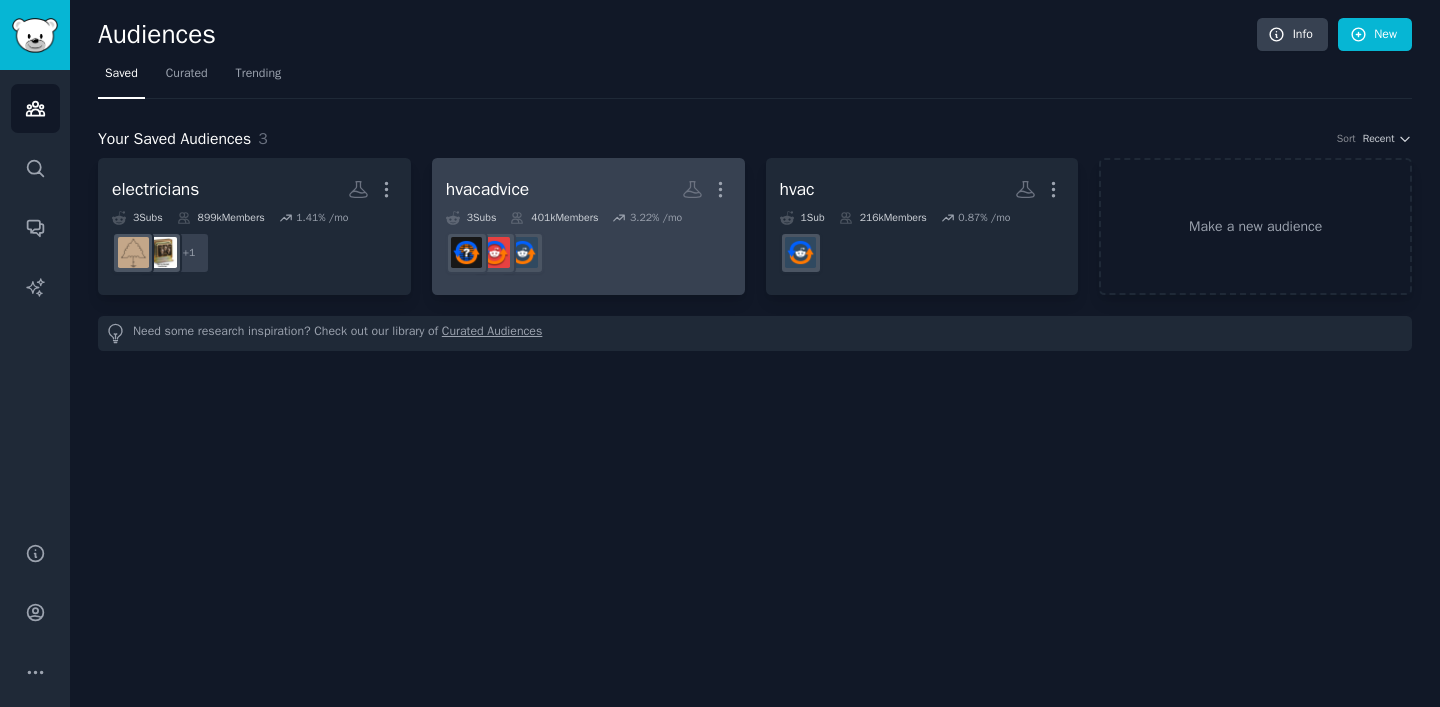 click on "hvacadvice More 3  Sub s 401k  Members 3.22 % /mo" at bounding box center (588, 226) 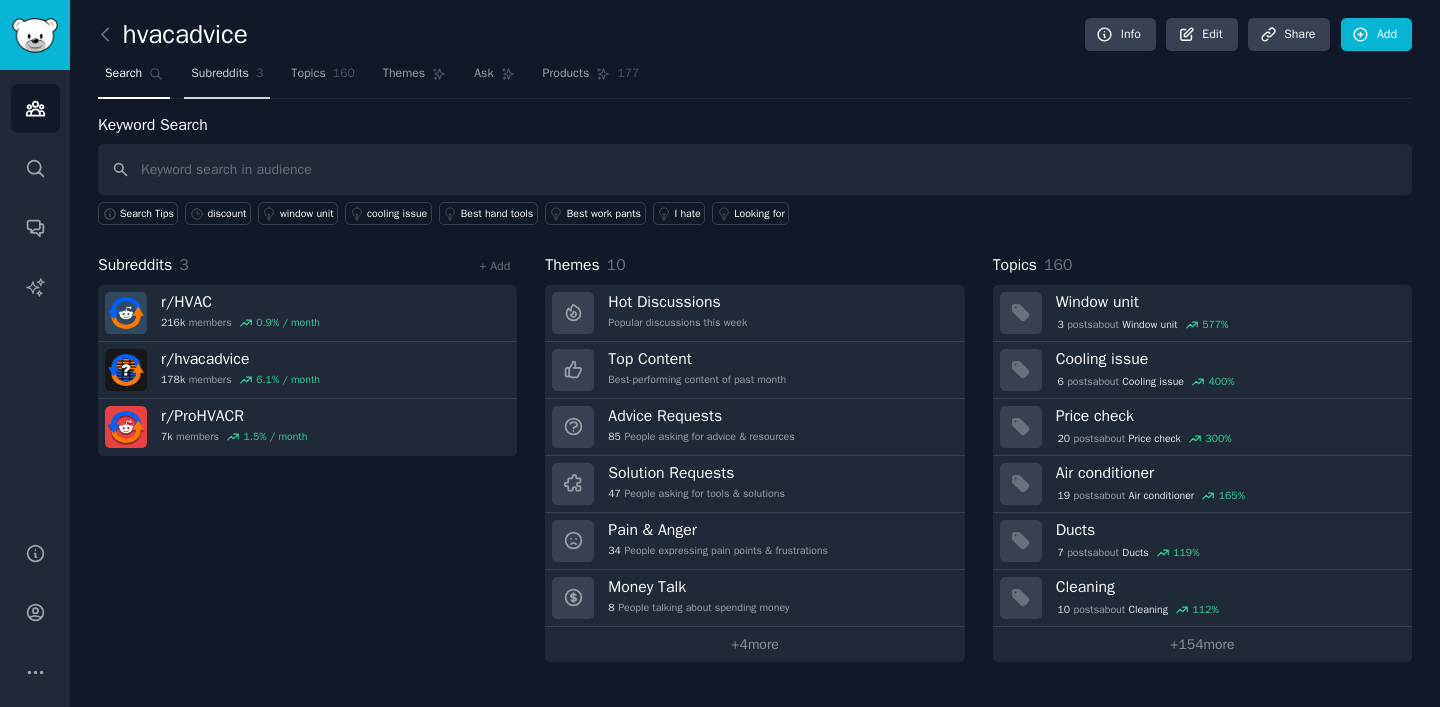 click on "3" 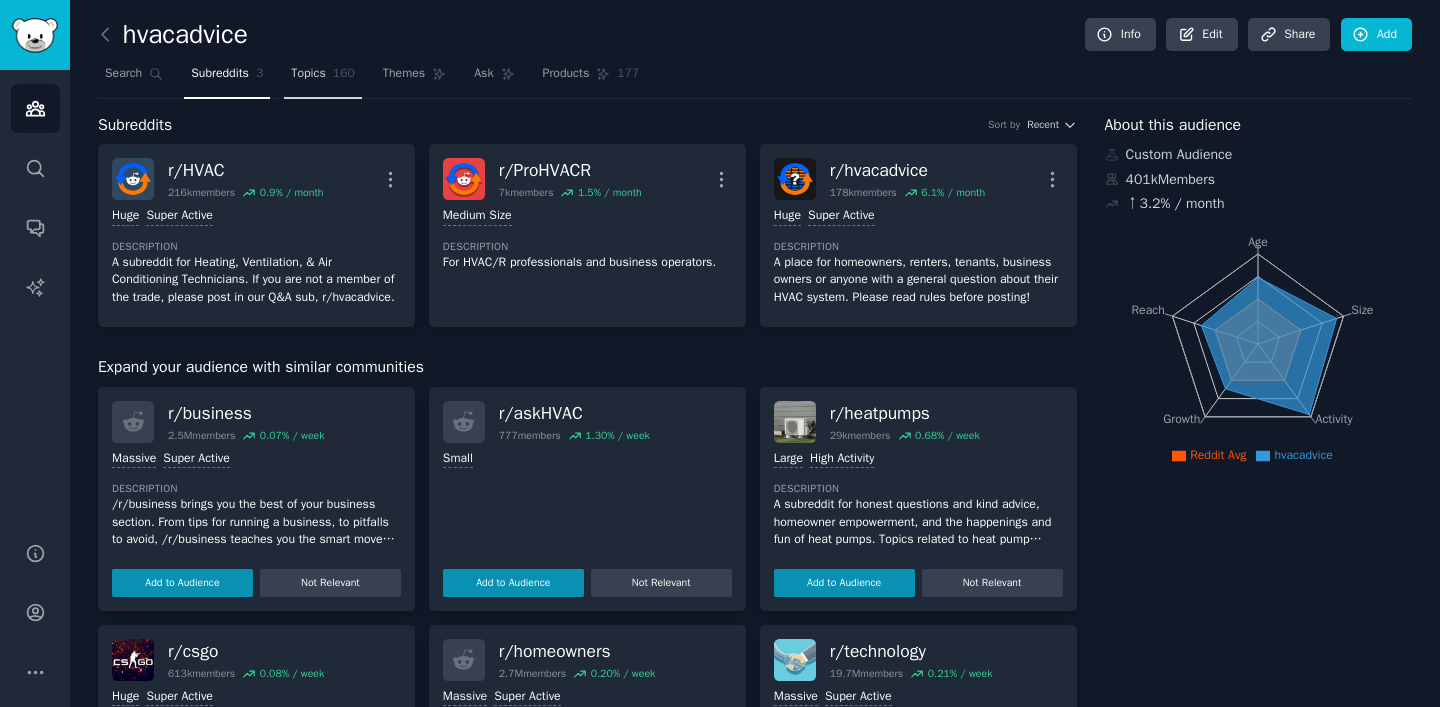 click on "Topics 160" at bounding box center [323, 78] 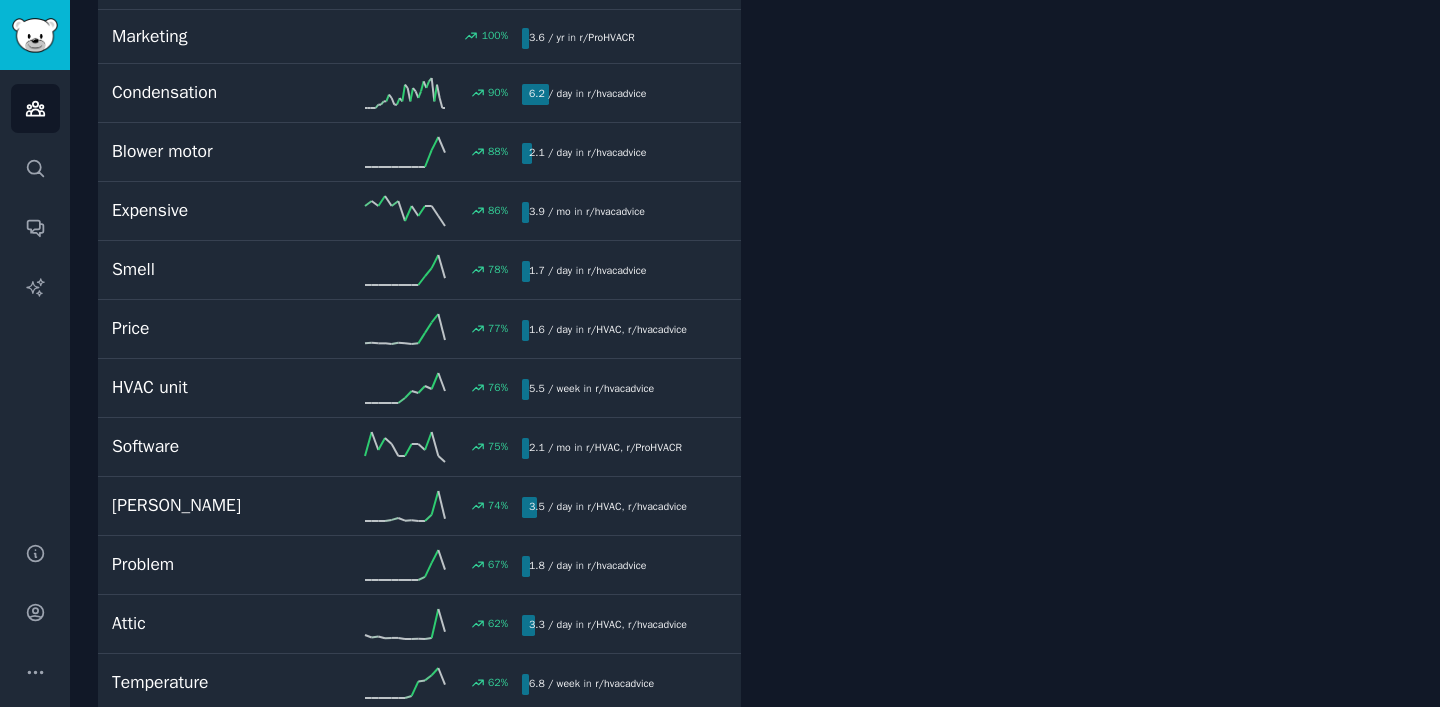scroll, scrollTop: 791, scrollLeft: 0, axis: vertical 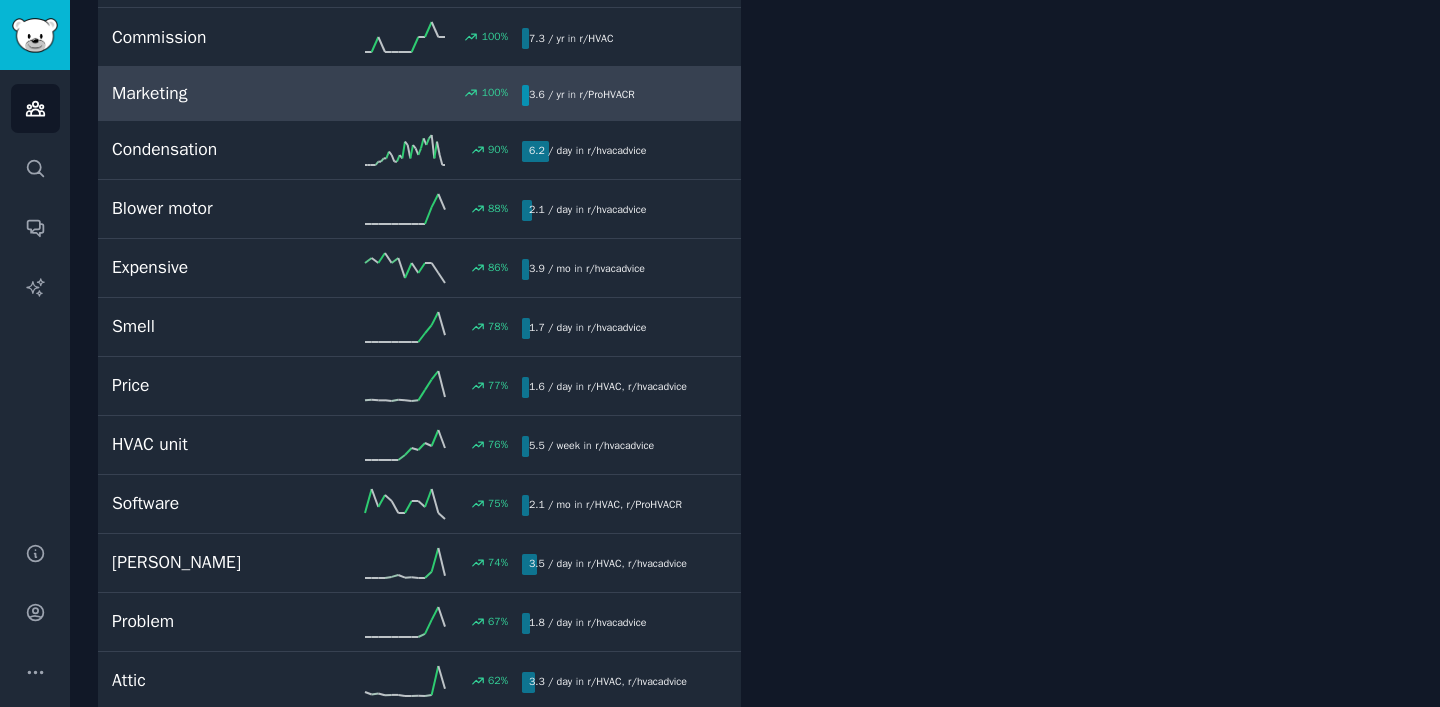 click on "Marketing 100 % 3.6 / yr  in    r/ ProHVACR" at bounding box center (419, 94) 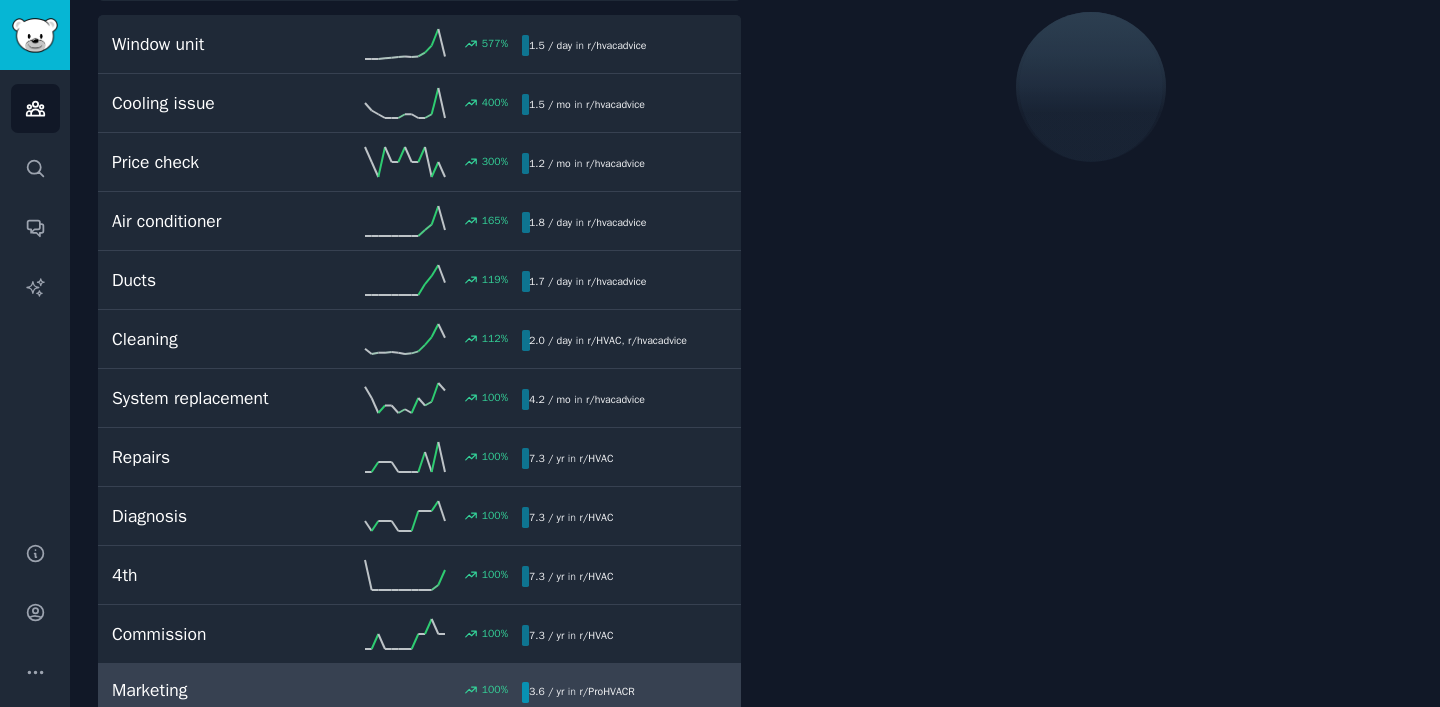 scroll, scrollTop: 112, scrollLeft: 0, axis: vertical 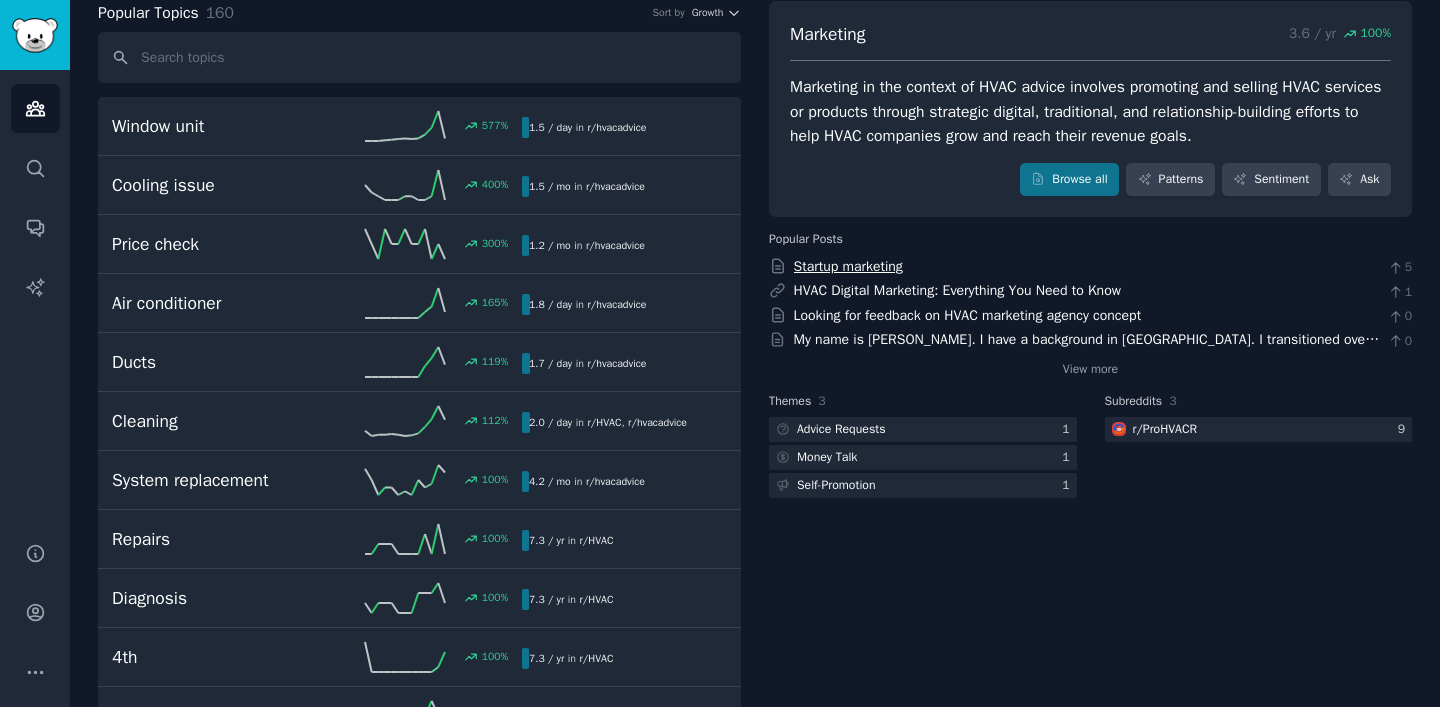 click on "Startup marketing" at bounding box center [848, 266] 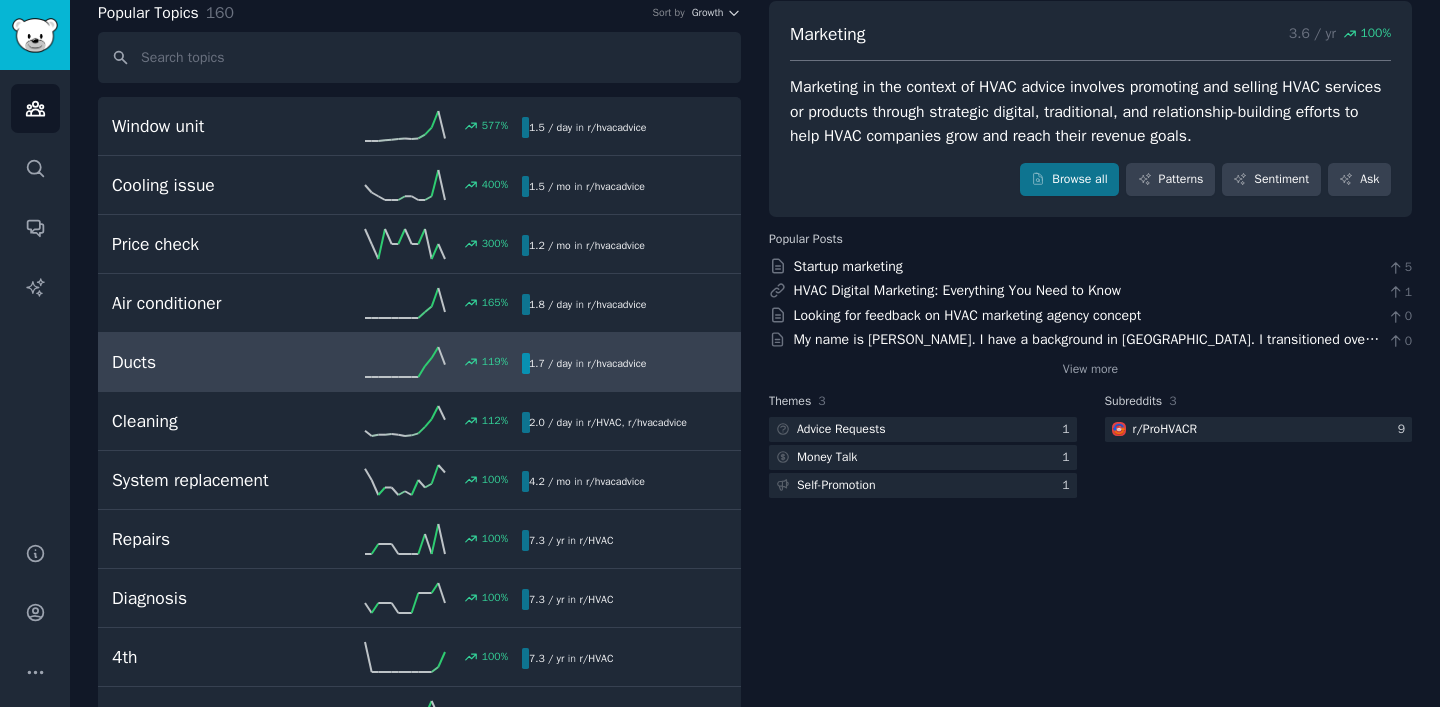 scroll, scrollTop: 0, scrollLeft: 0, axis: both 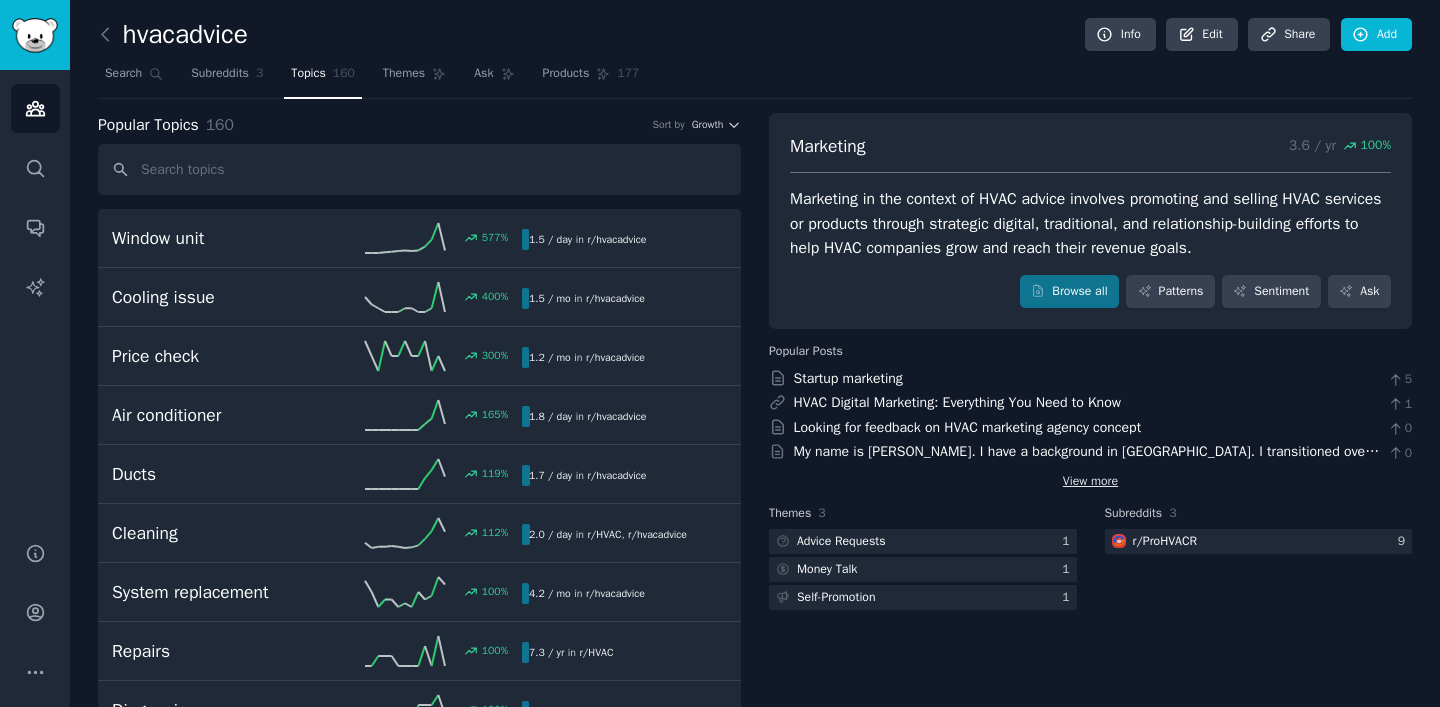 click on "View more" at bounding box center [1090, 482] 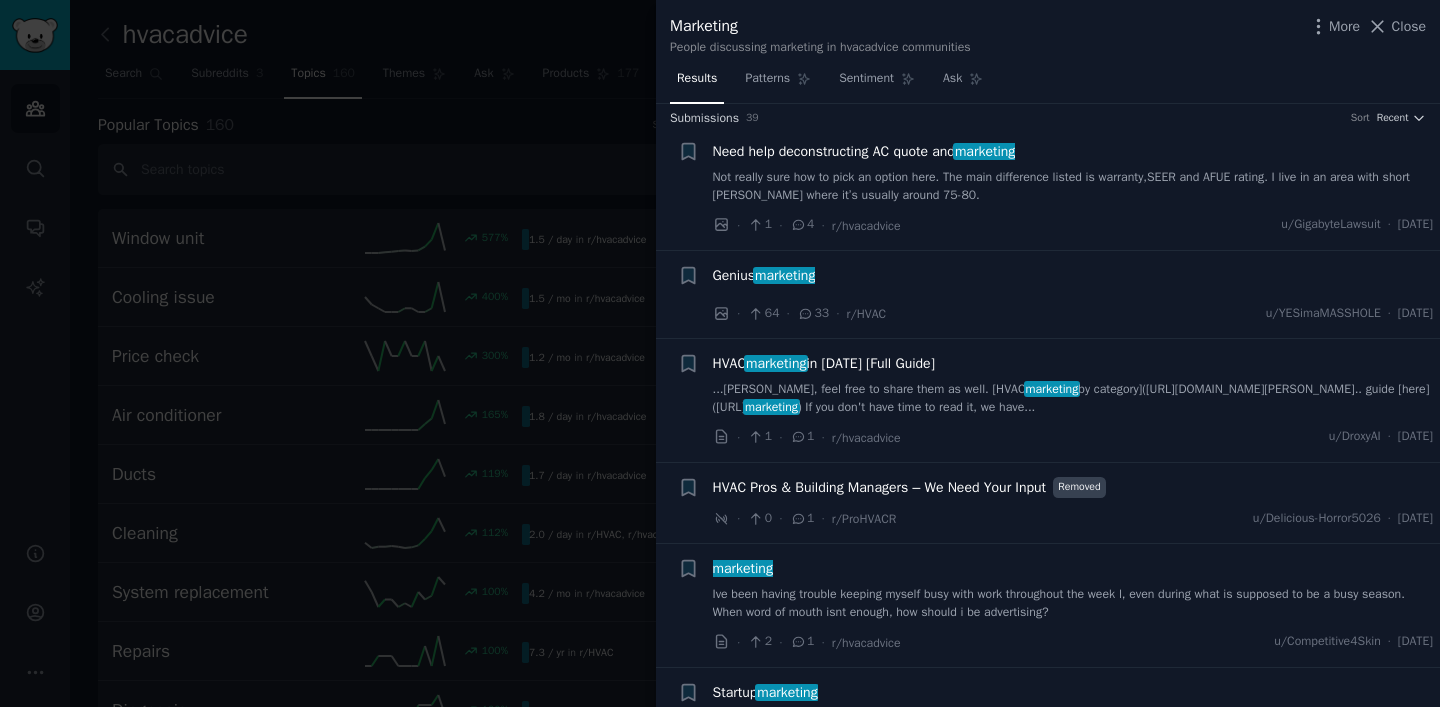 scroll, scrollTop: 0, scrollLeft: 0, axis: both 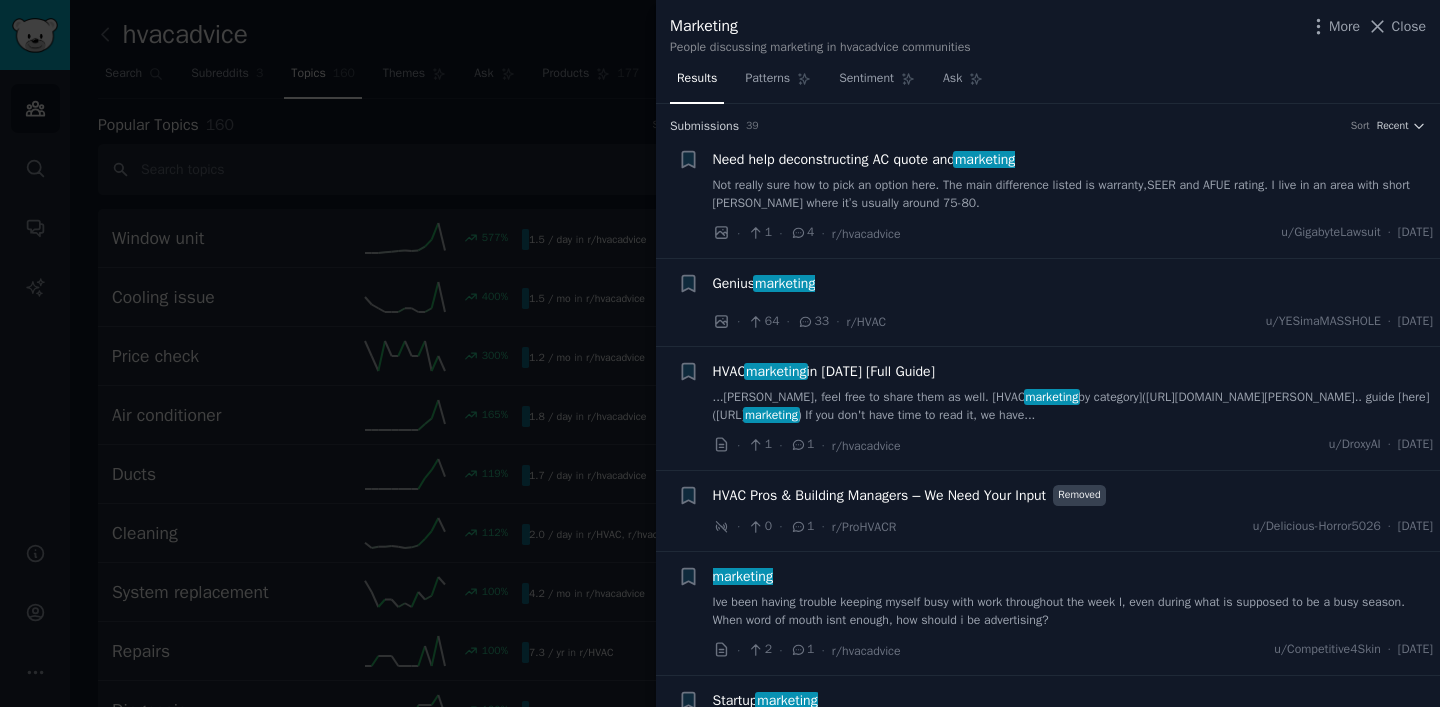 click on "Need help deconstructing AC quote and  marketing" at bounding box center (864, 159) 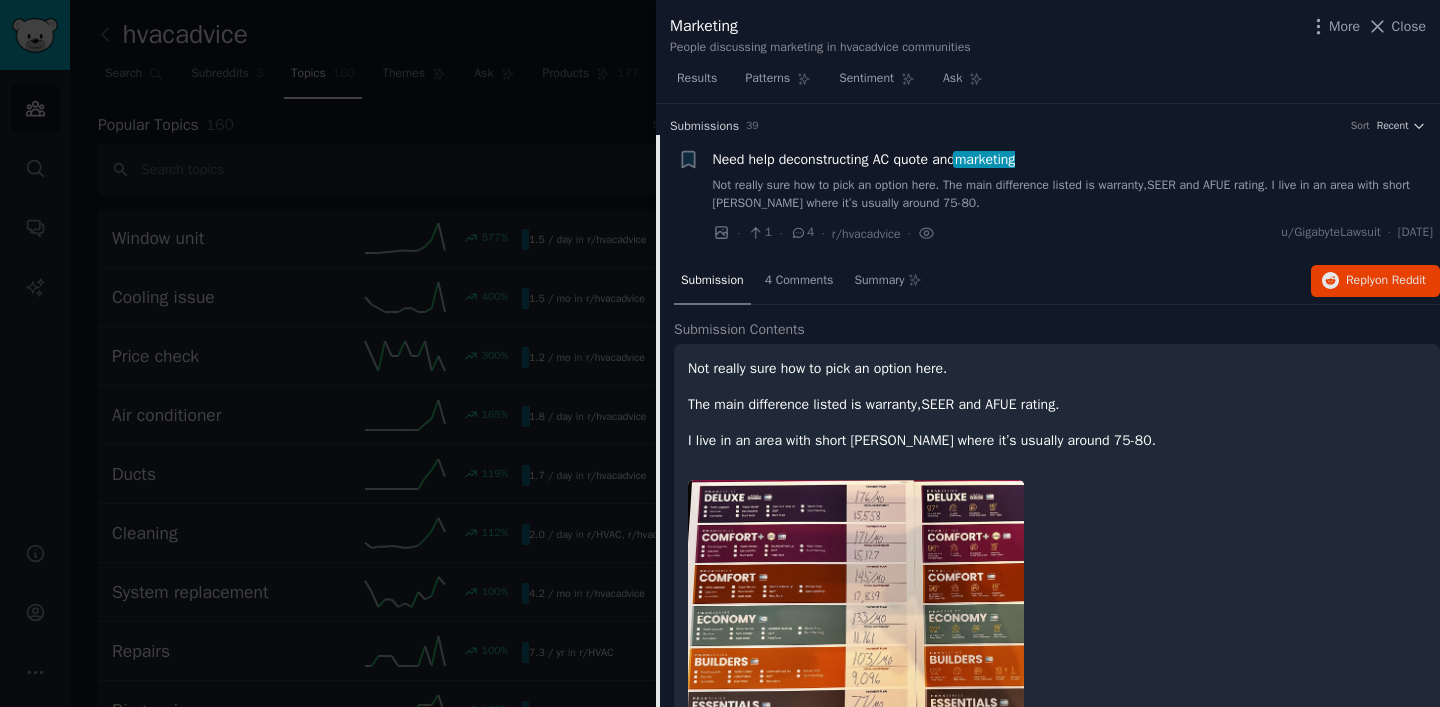 scroll, scrollTop: 31, scrollLeft: 0, axis: vertical 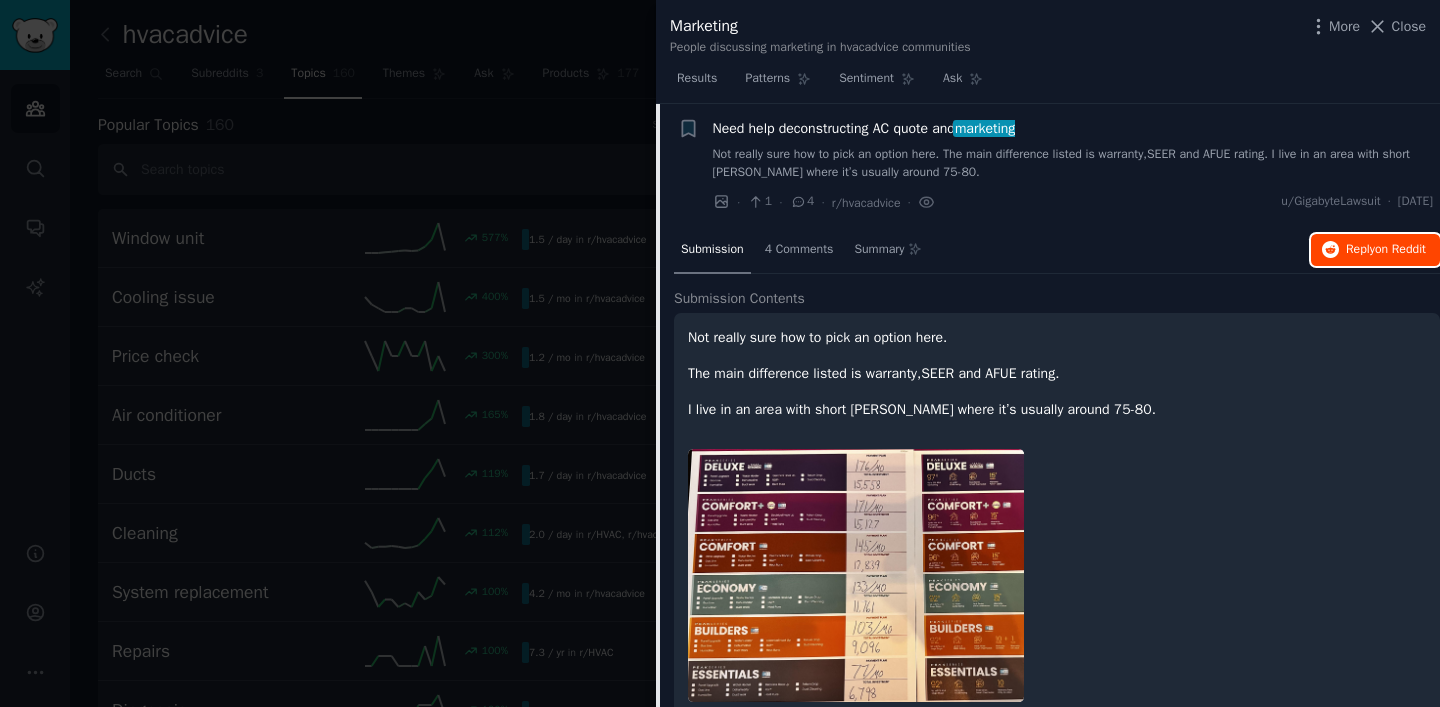 click on "Reply  on Reddit" at bounding box center (1375, 250) 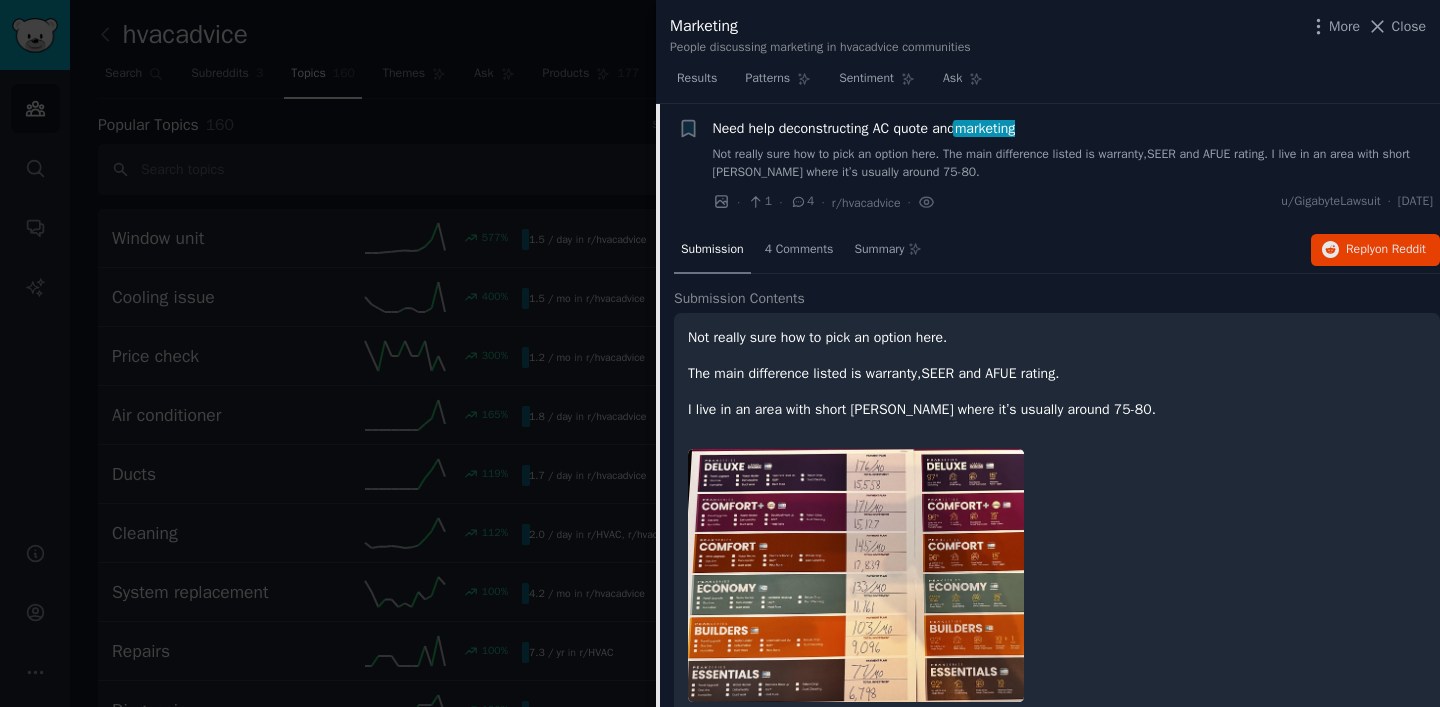 click at bounding box center (720, 353) 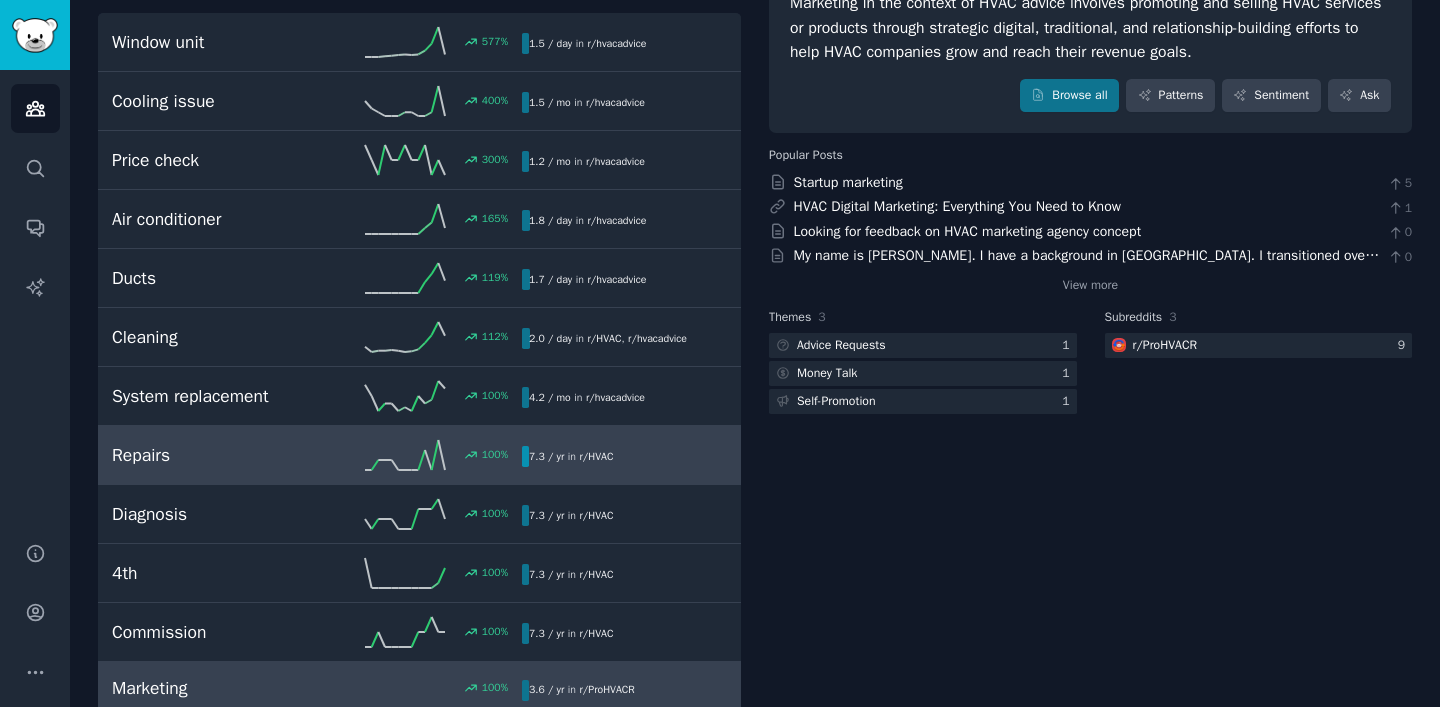 scroll, scrollTop: 308, scrollLeft: 0, axis: vertical 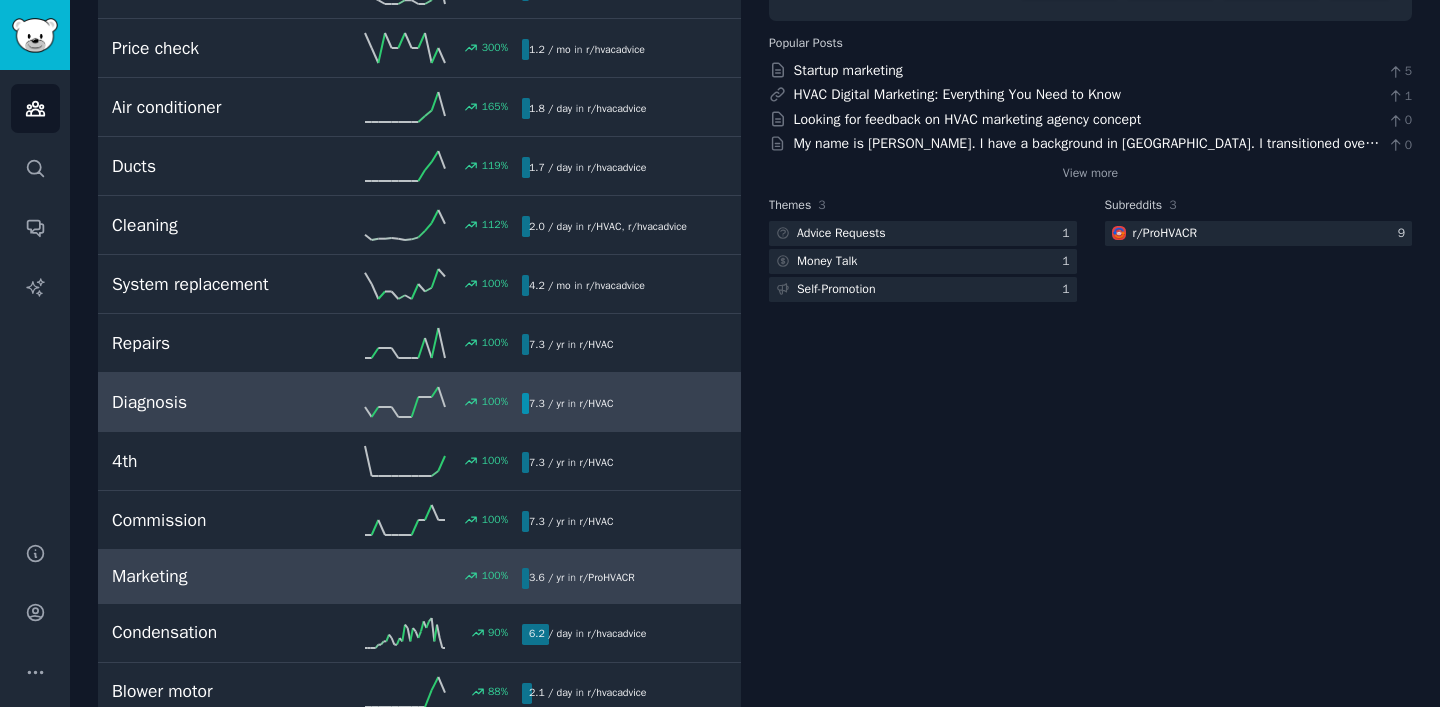 click on "r/ HVAC" at bounding box center (596, 404) 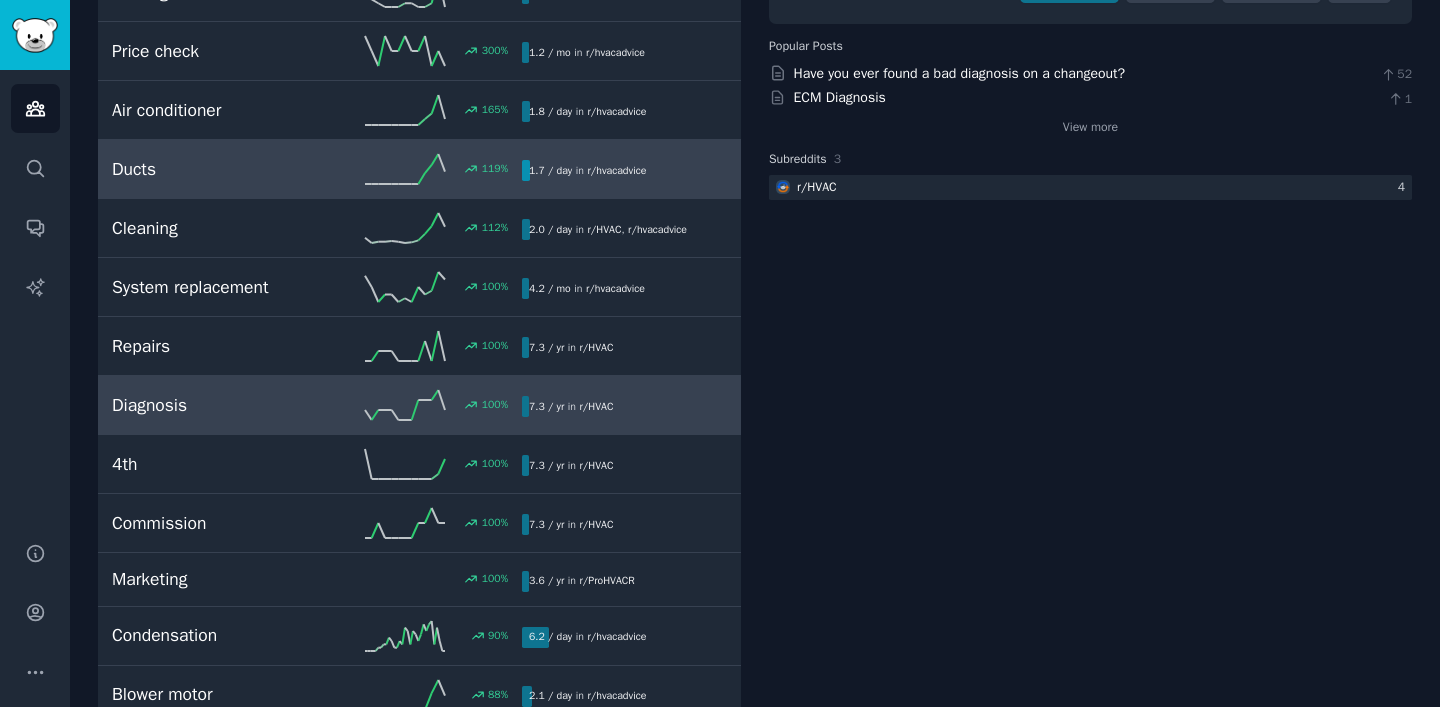 scroll, scrollTop: 350, scrollLeft: 0, axis: vertical 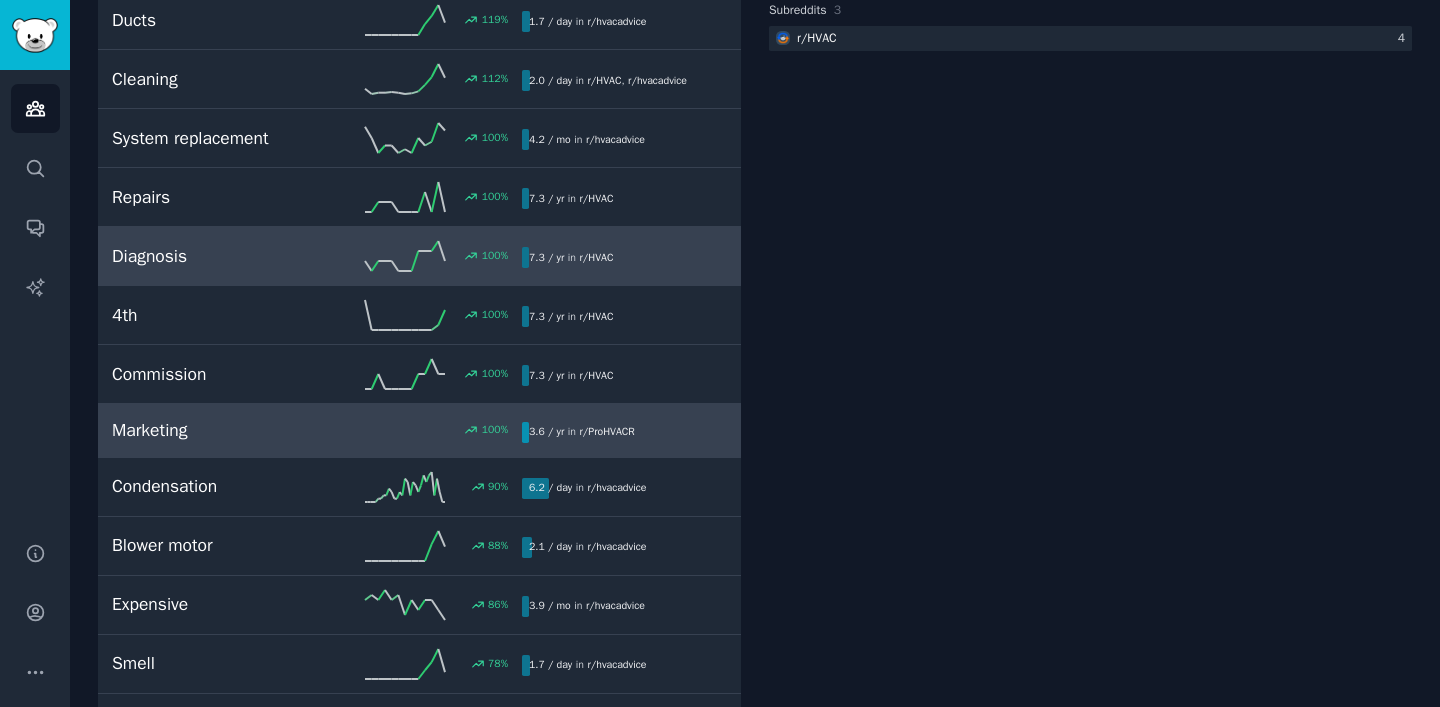 click on "100 %" at bounding box center [419, 430] 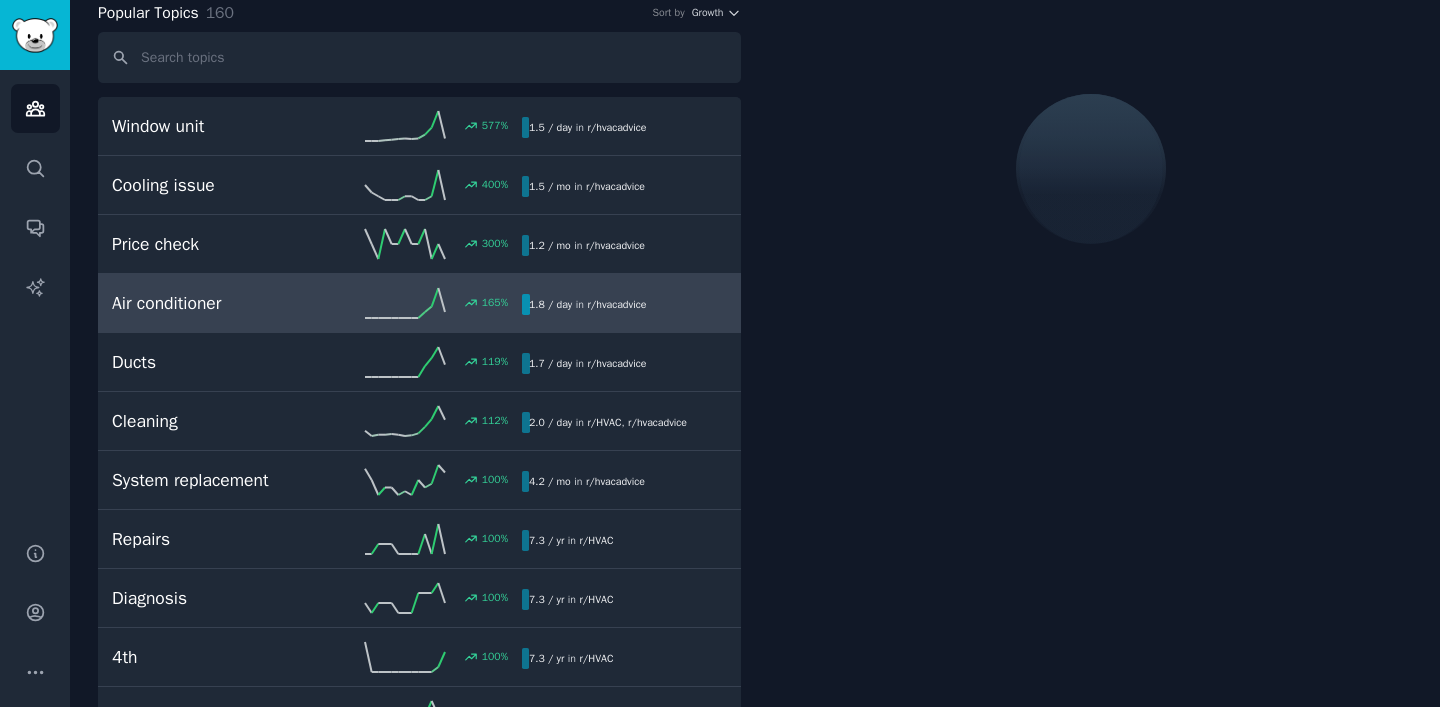 scroll, scrollTop: 0, scrollLeft: 0, axis: both 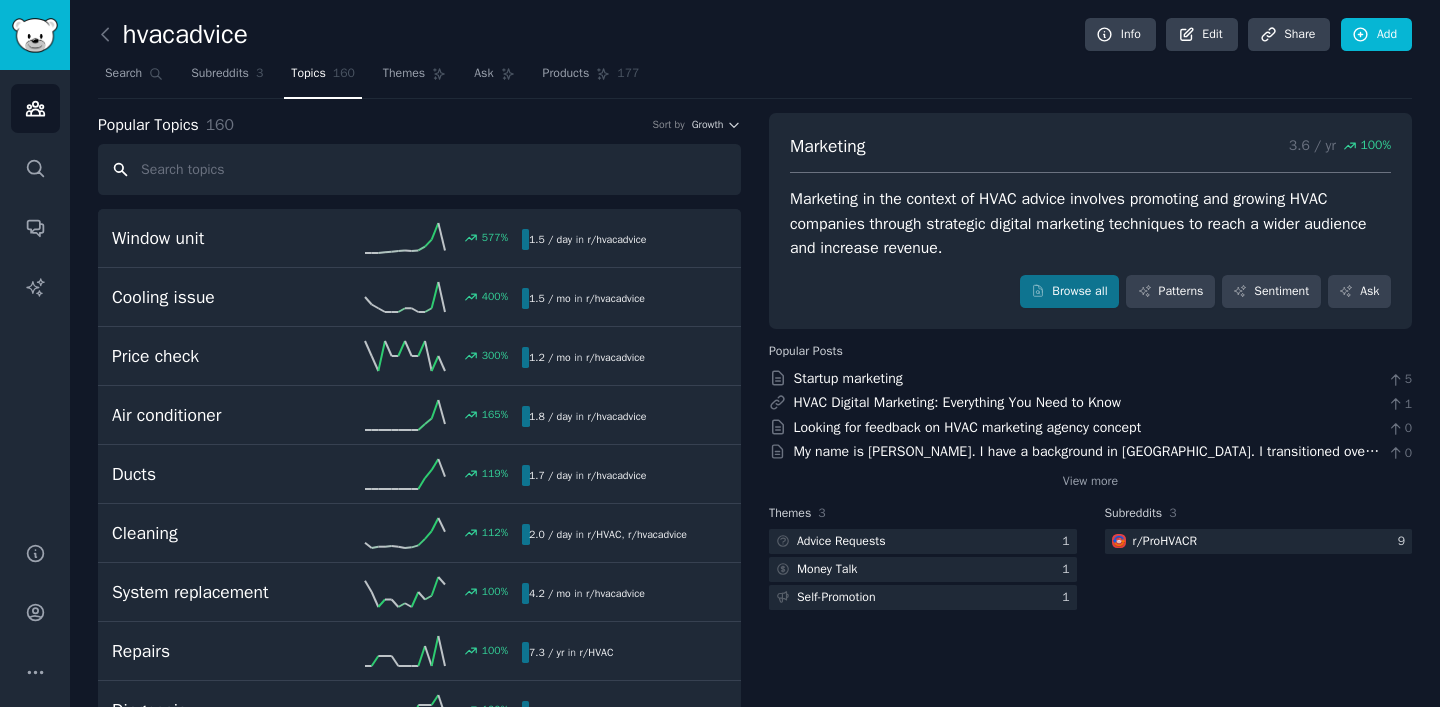 click at bounding box center [419, 169] 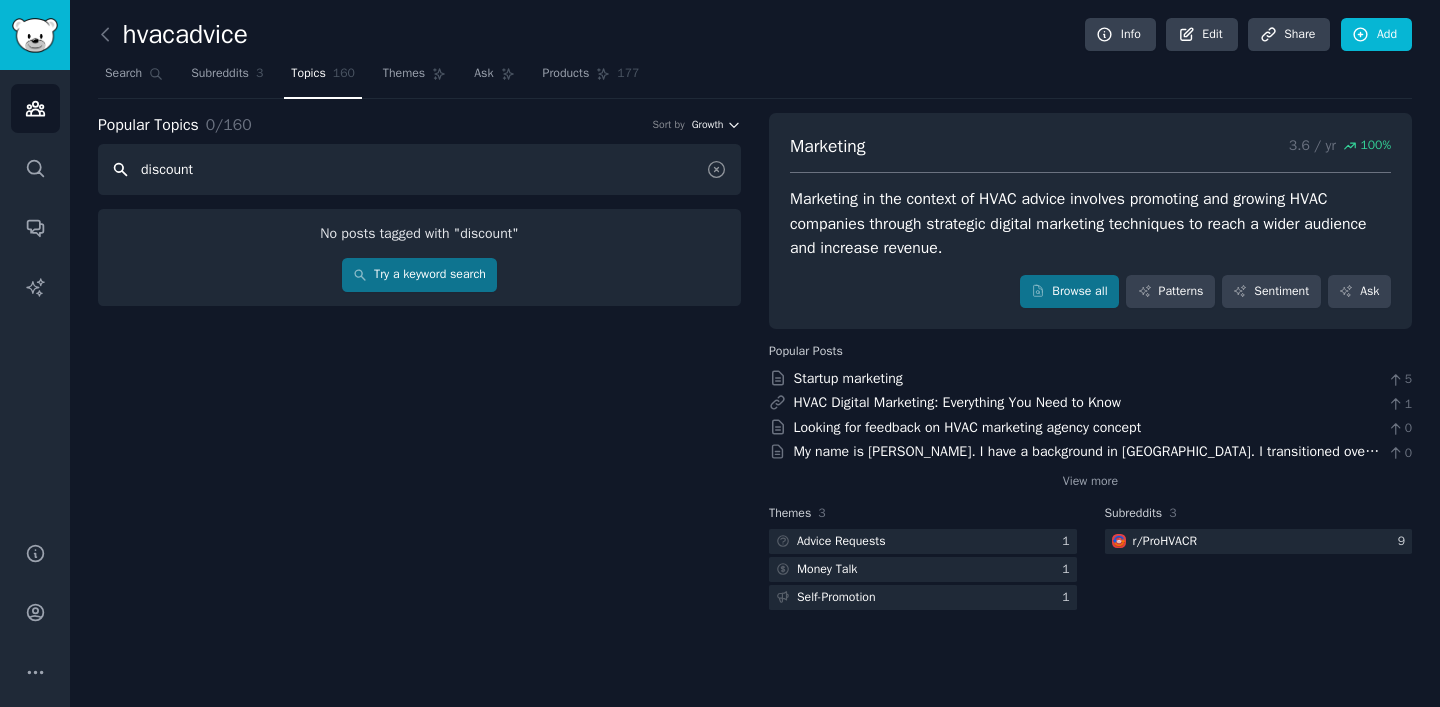 click 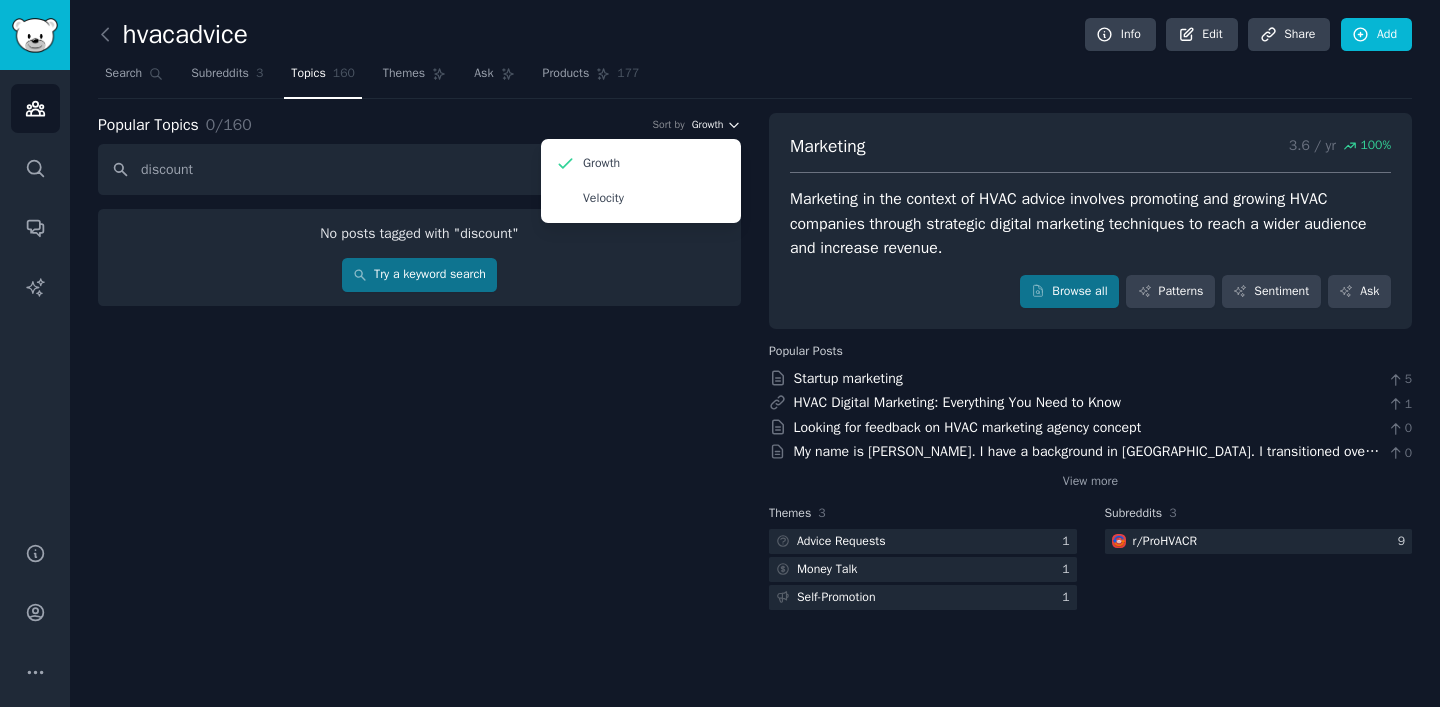 click 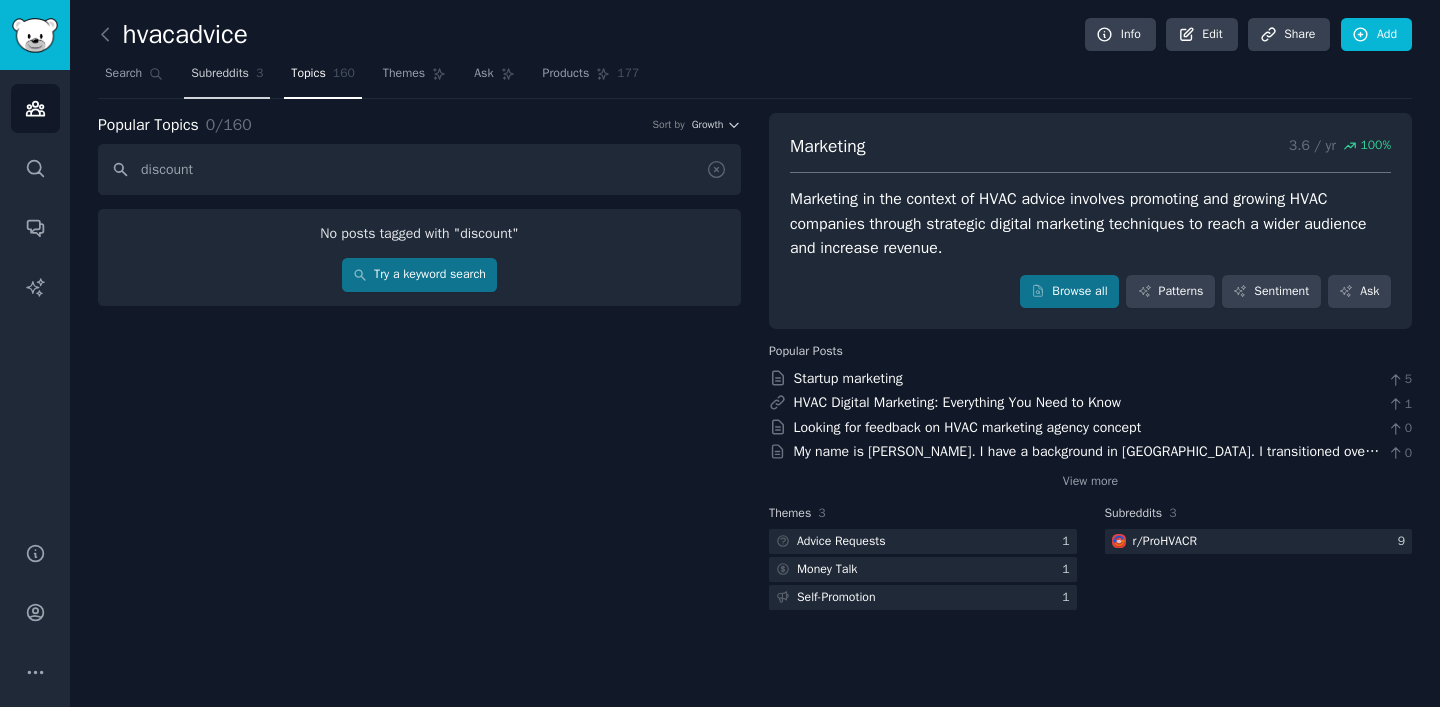 click on "Subreddits" at bounding box center [220, 74] 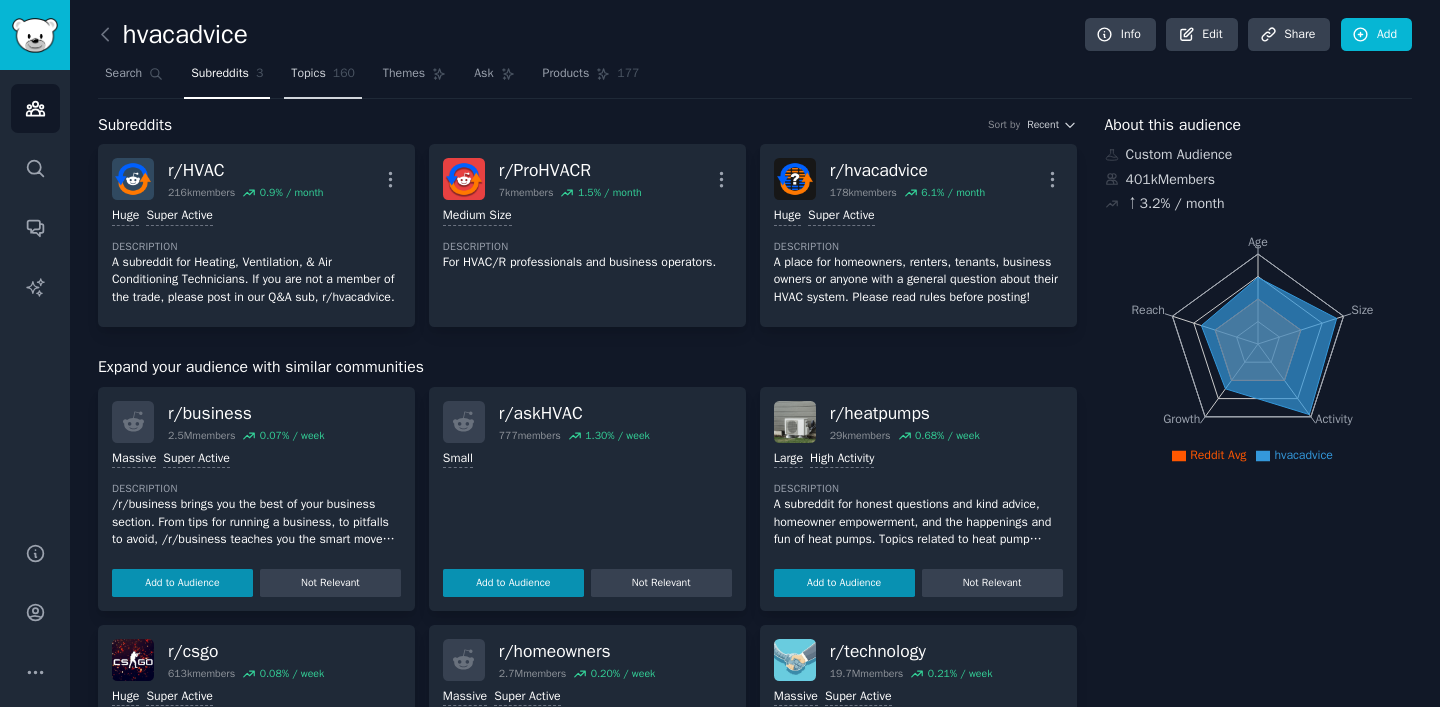 click on "Topics" at bounding box center [308, 74] 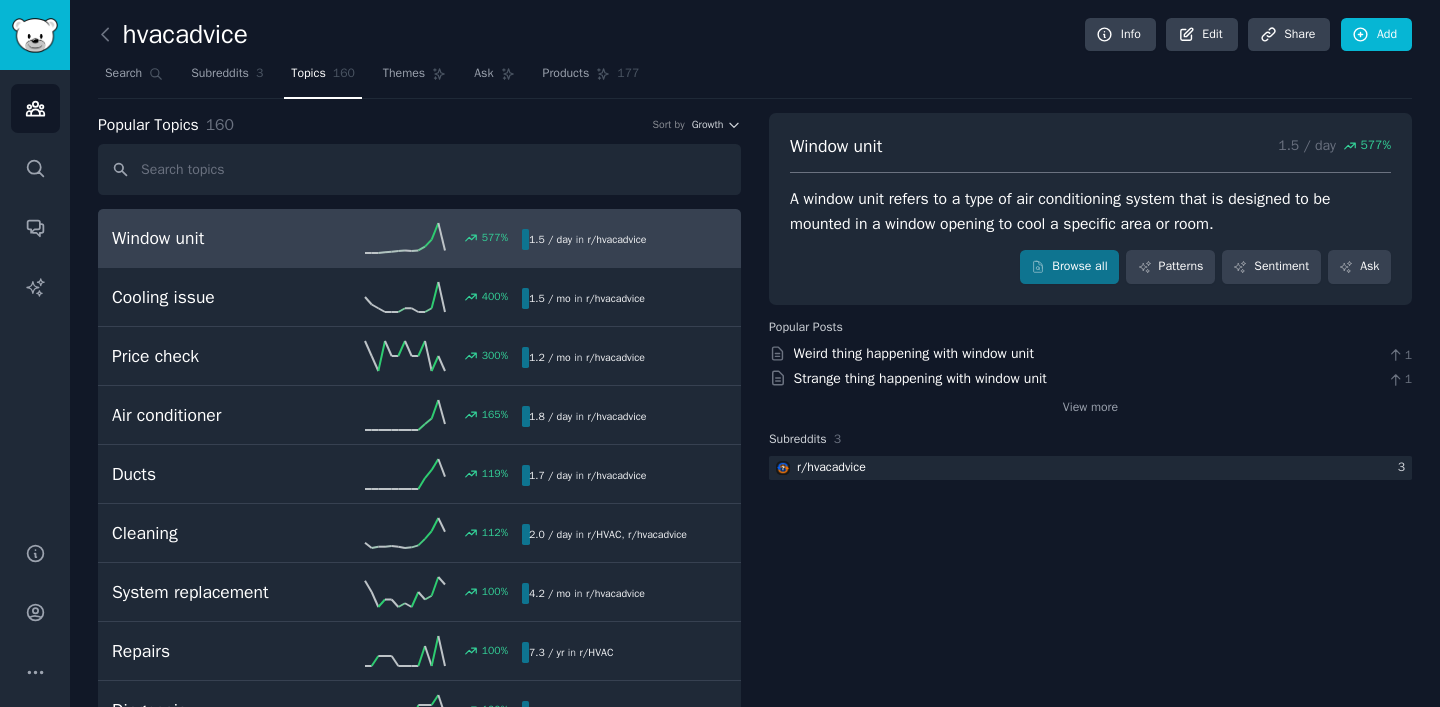 click at bounding box center (419, 169) 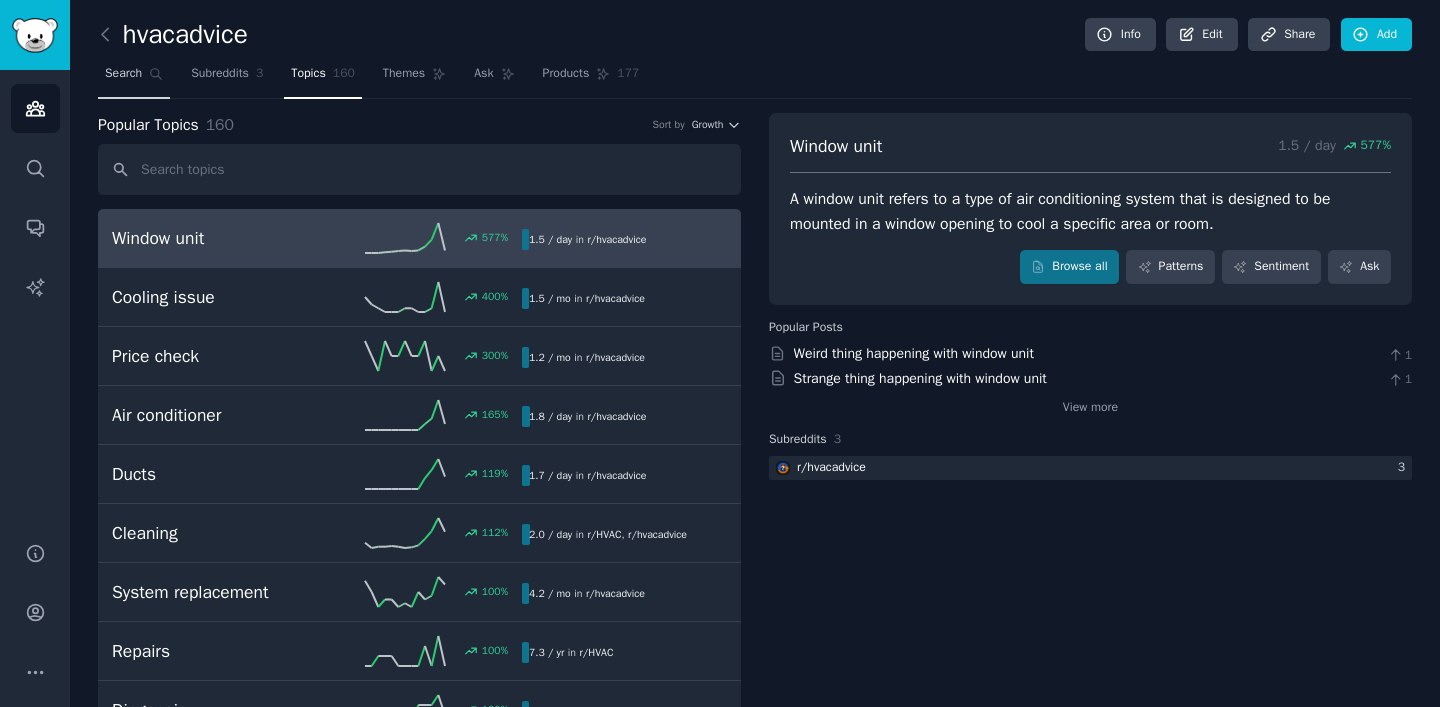 click on "Search" at bounding box center [134, 78] 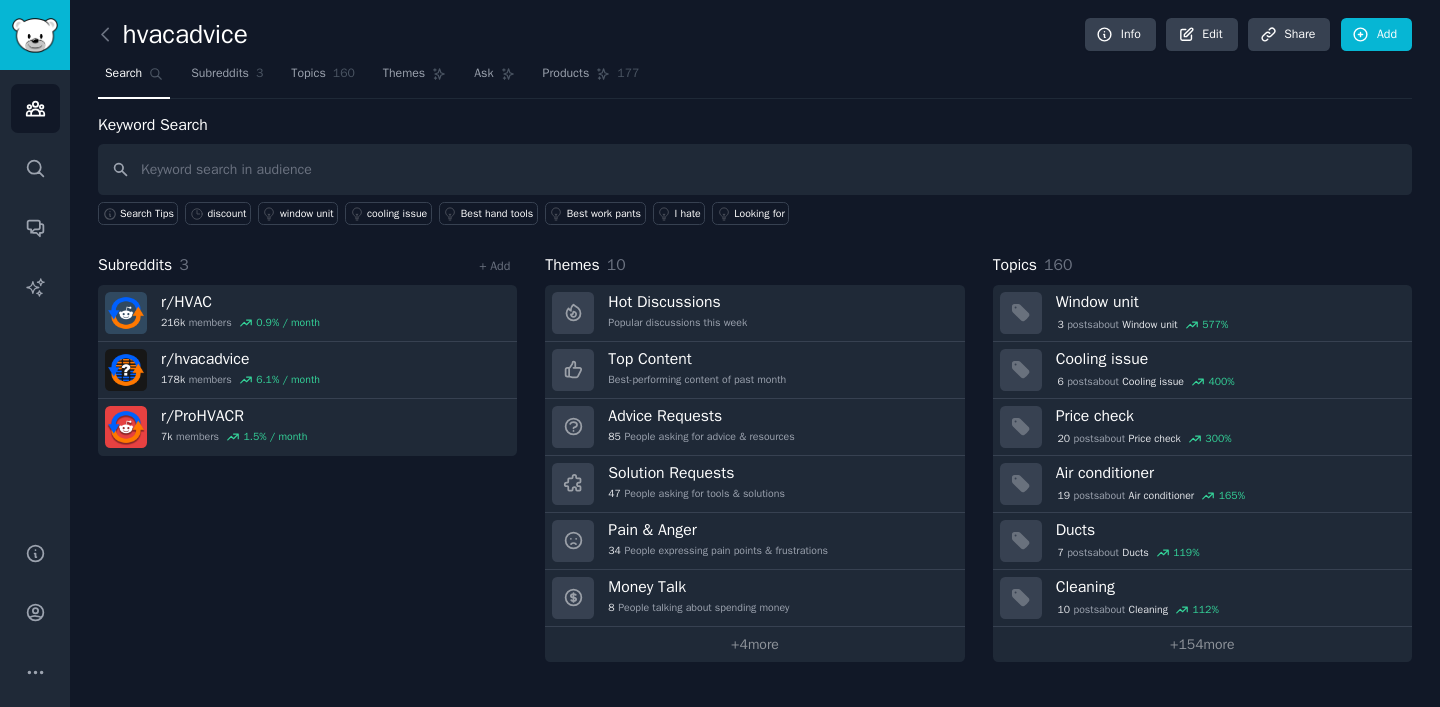 click at bounding box center (755, 169) 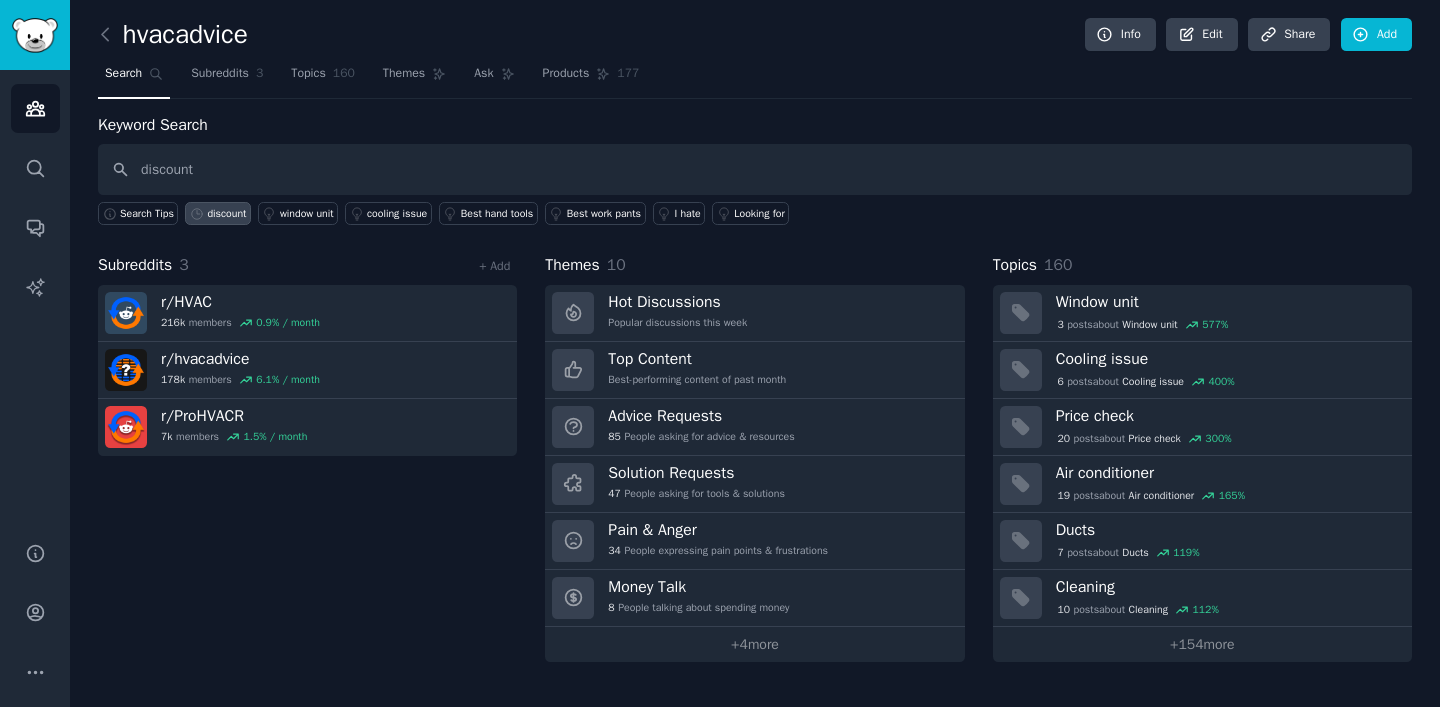 type on "discount" 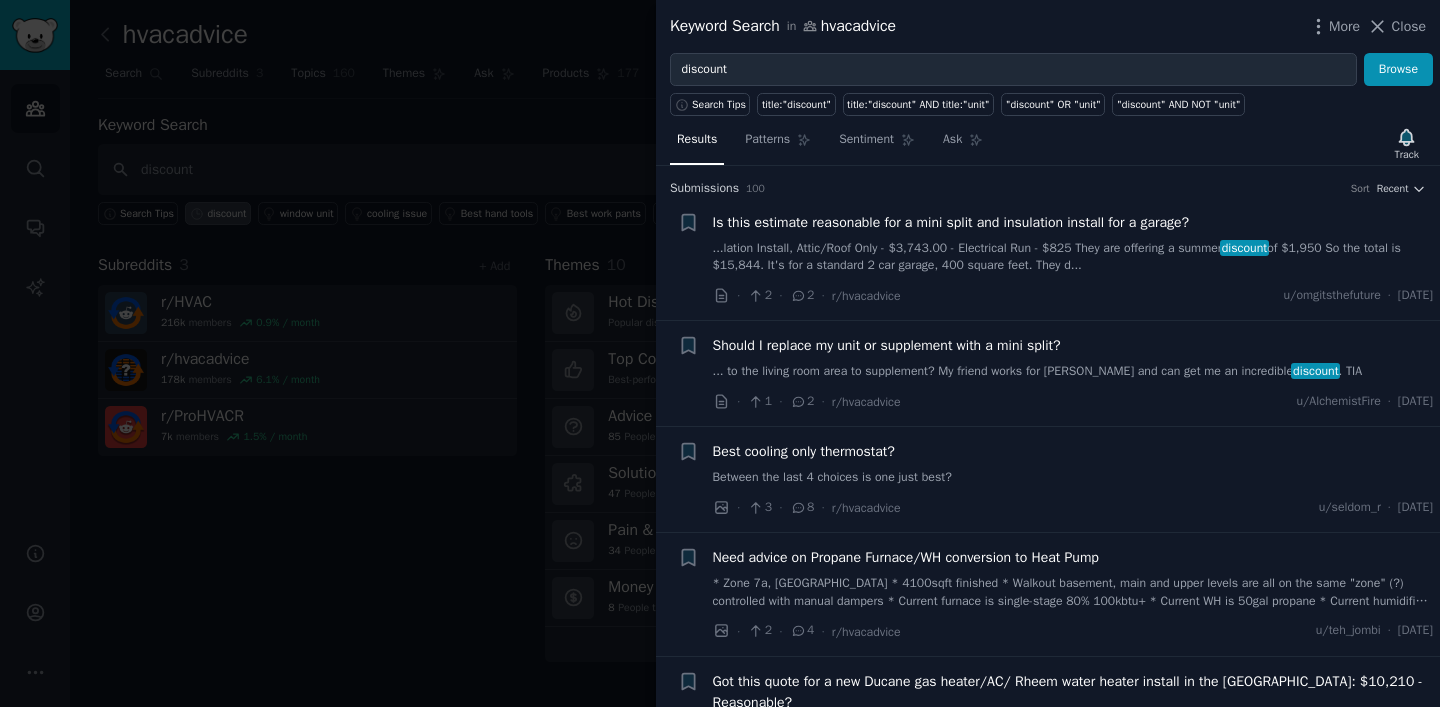 click at bounding box center (720, 353) 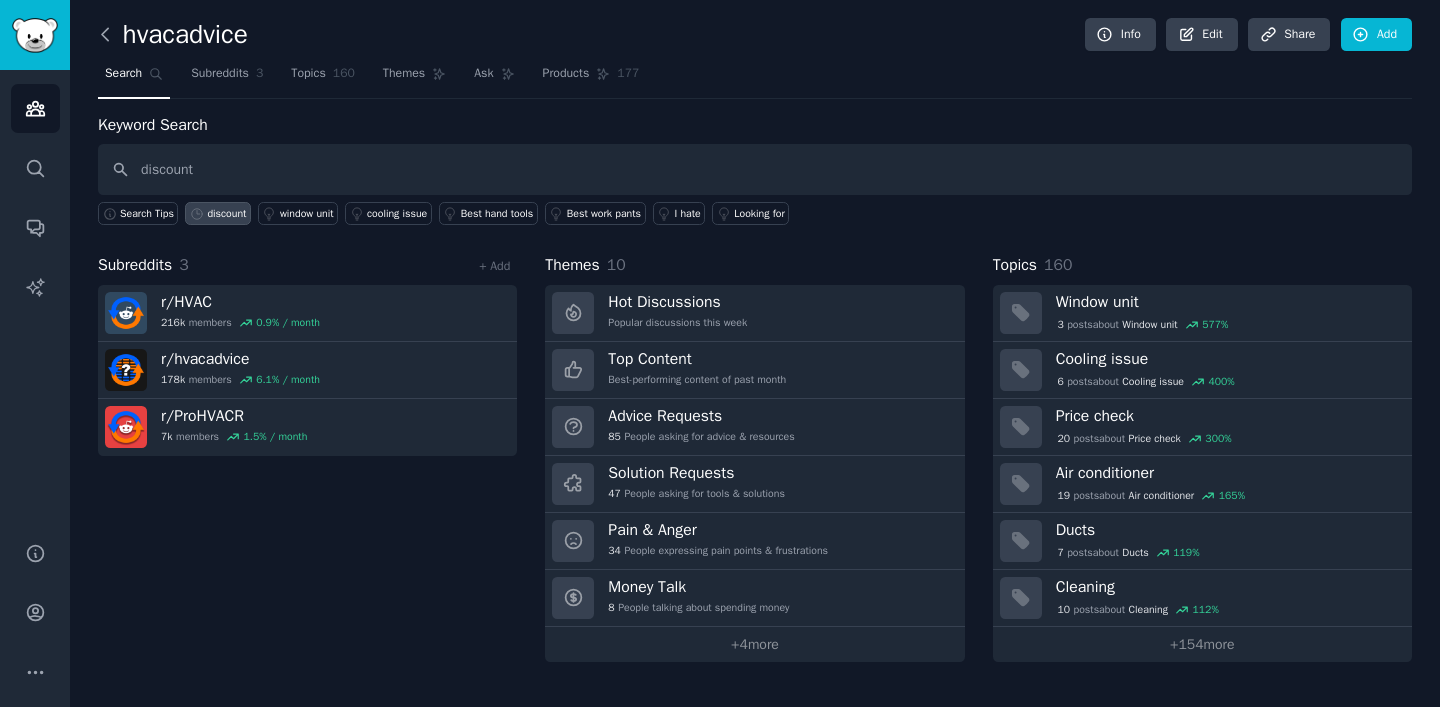 click 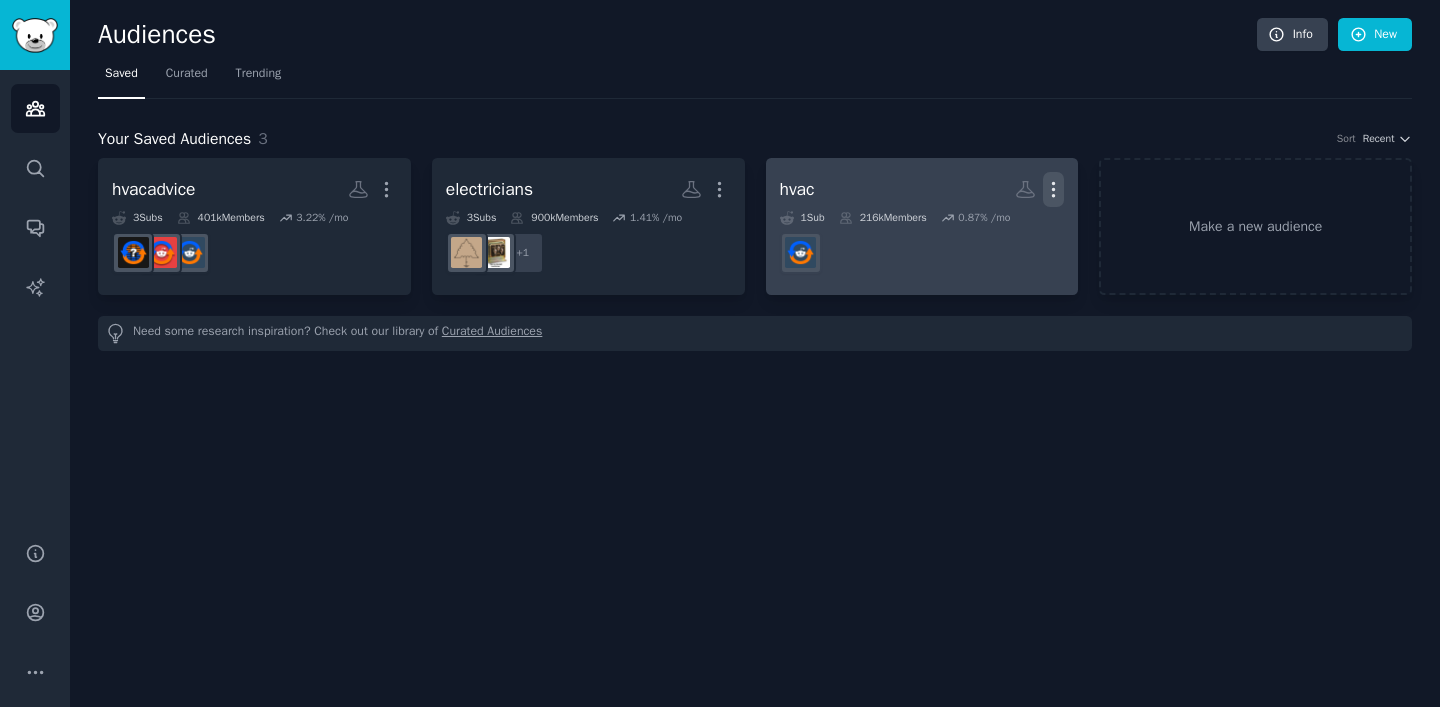 click 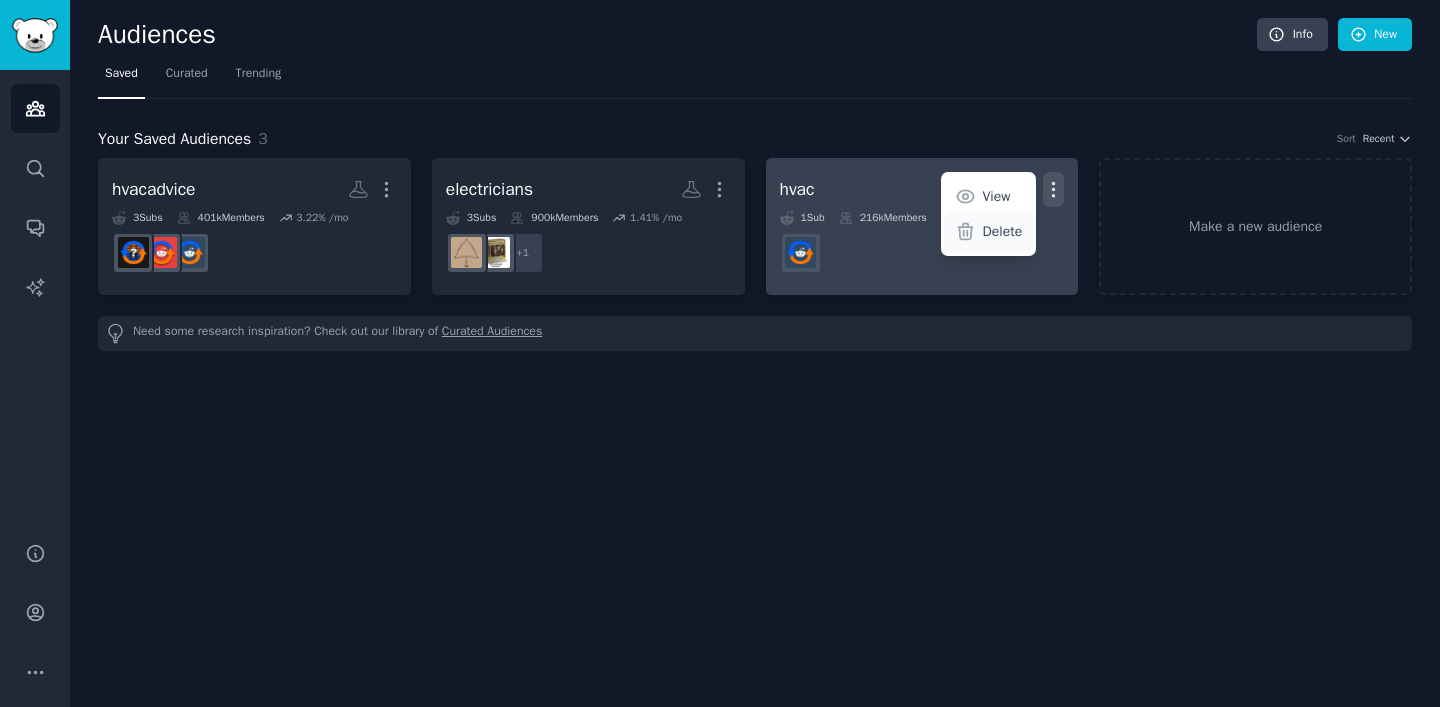 click on "Delete" at bounding box center [1003, 231] 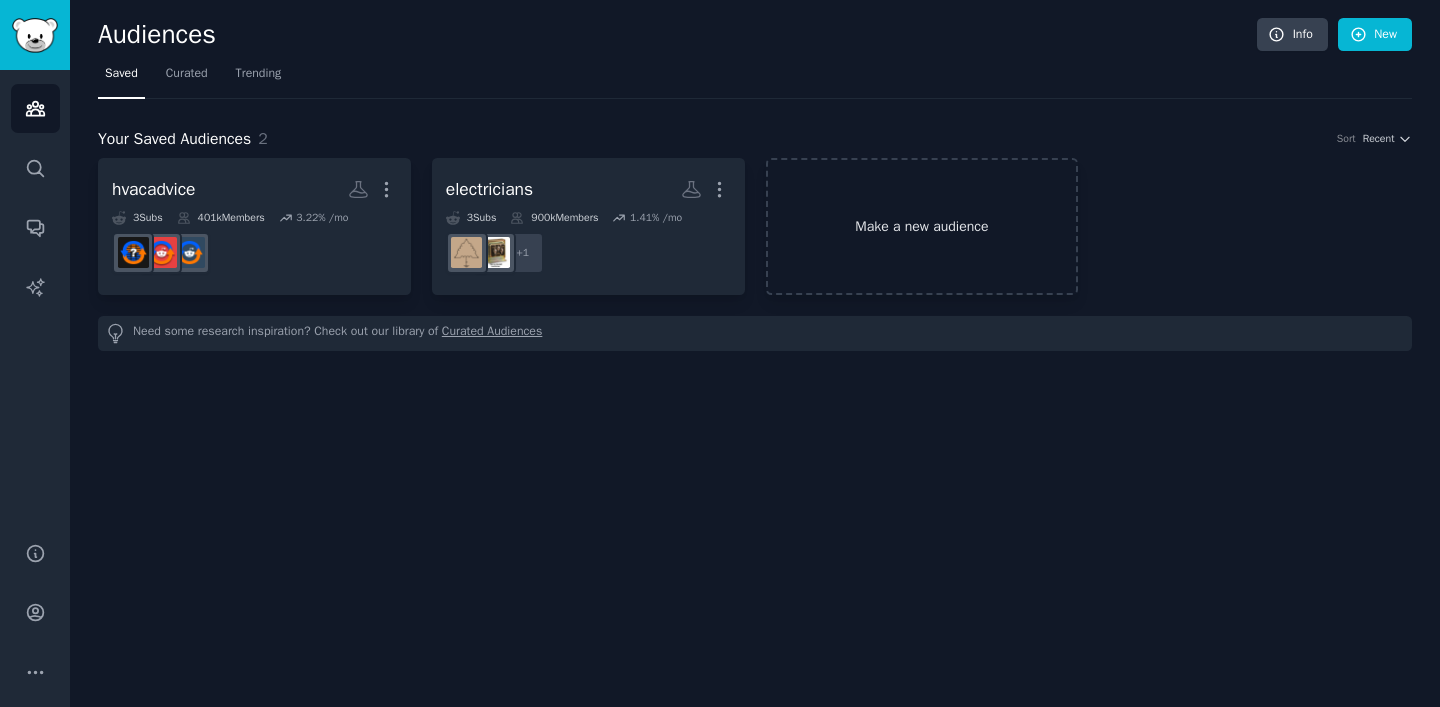 click on "Make a new audience" at bounding box center [922, 226] 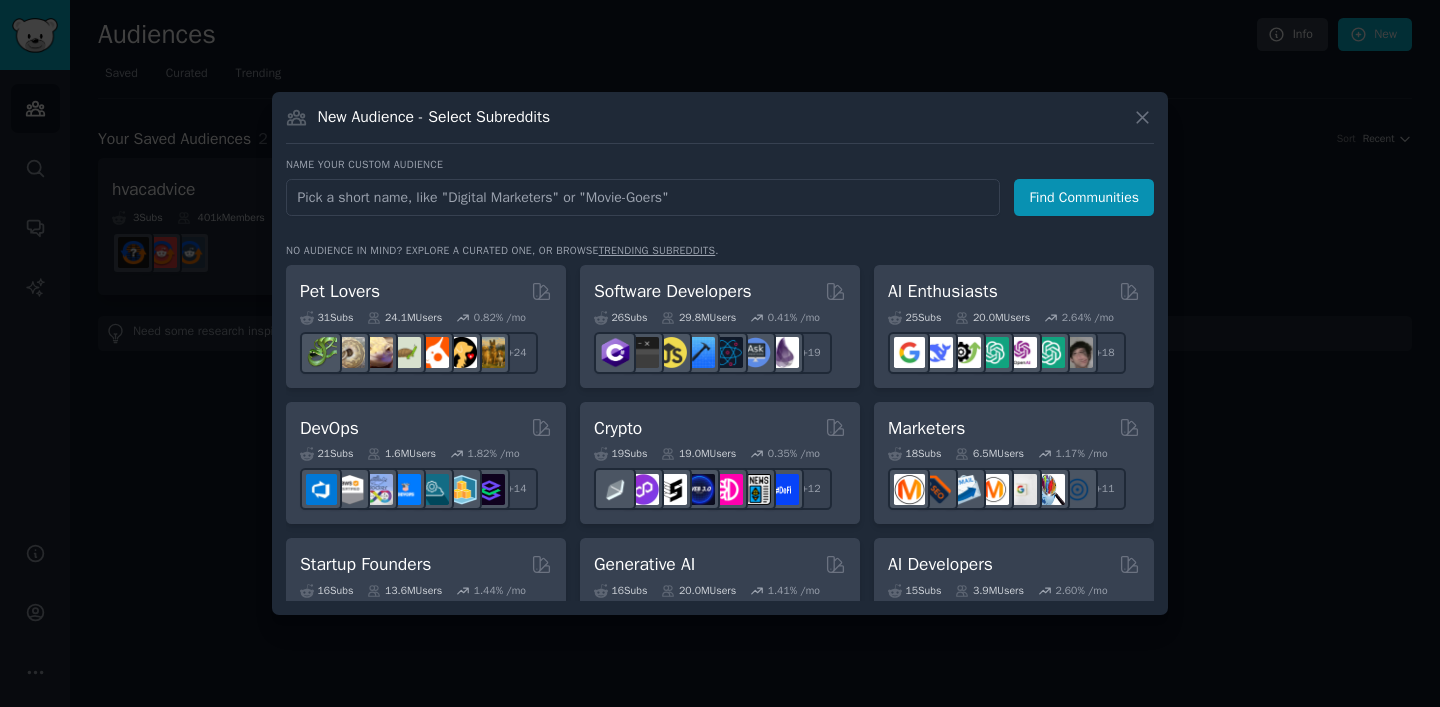 click at bounding box center [643, 197] 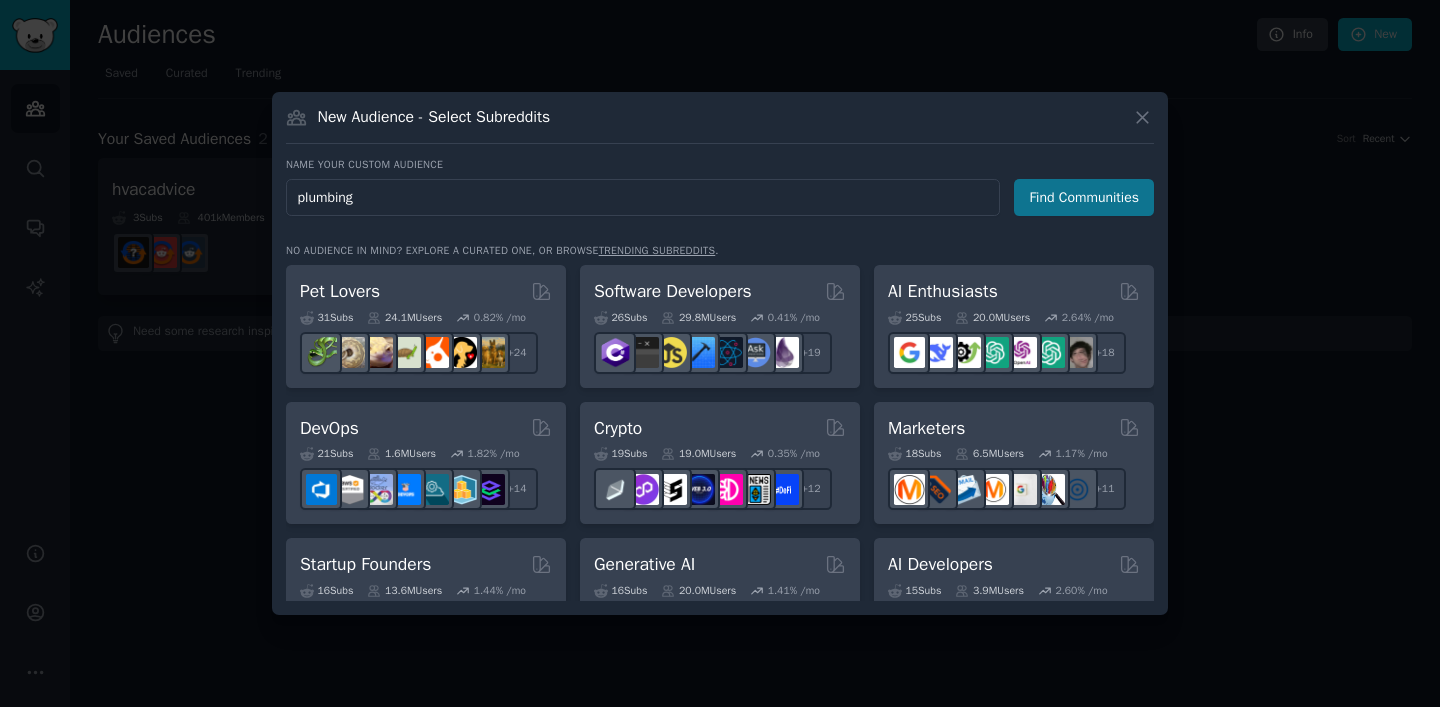 type on "plumbing" 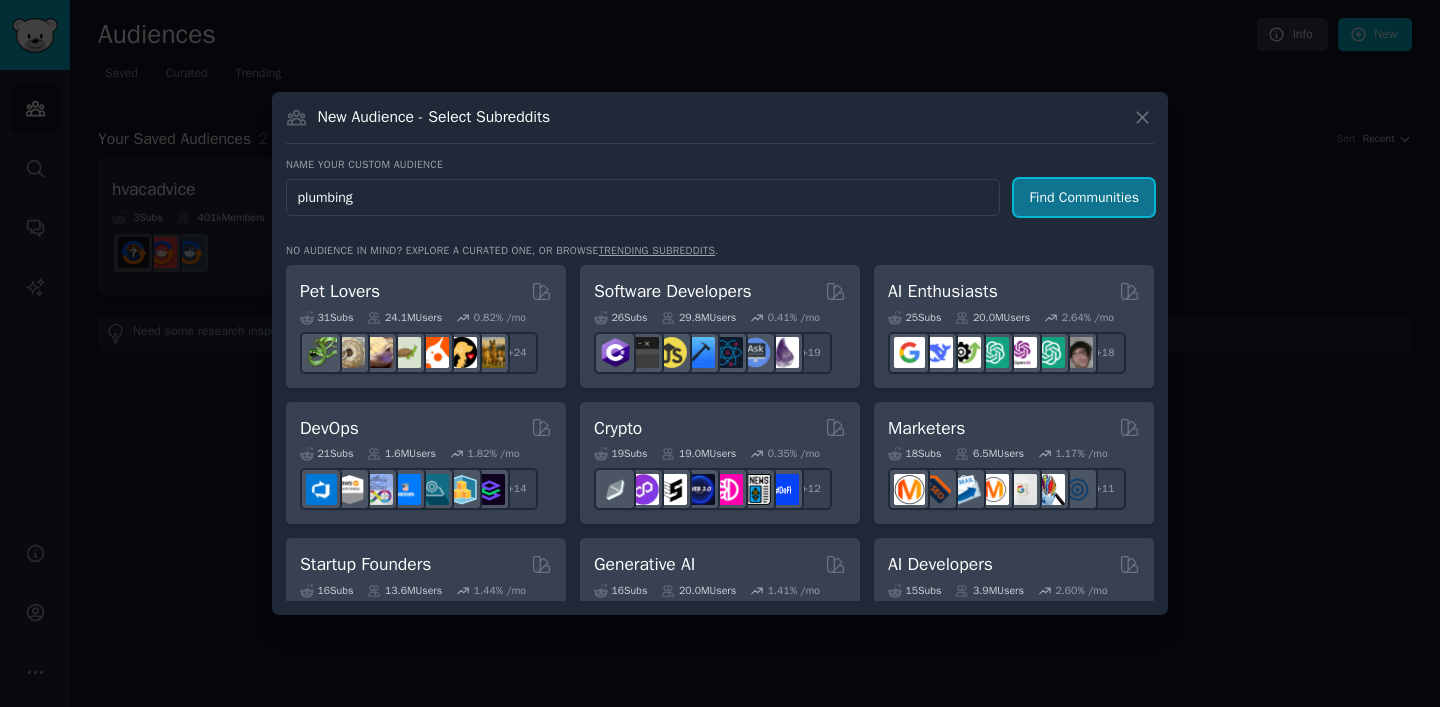 click on "Find Communities" at bounding box center (1084, 197) 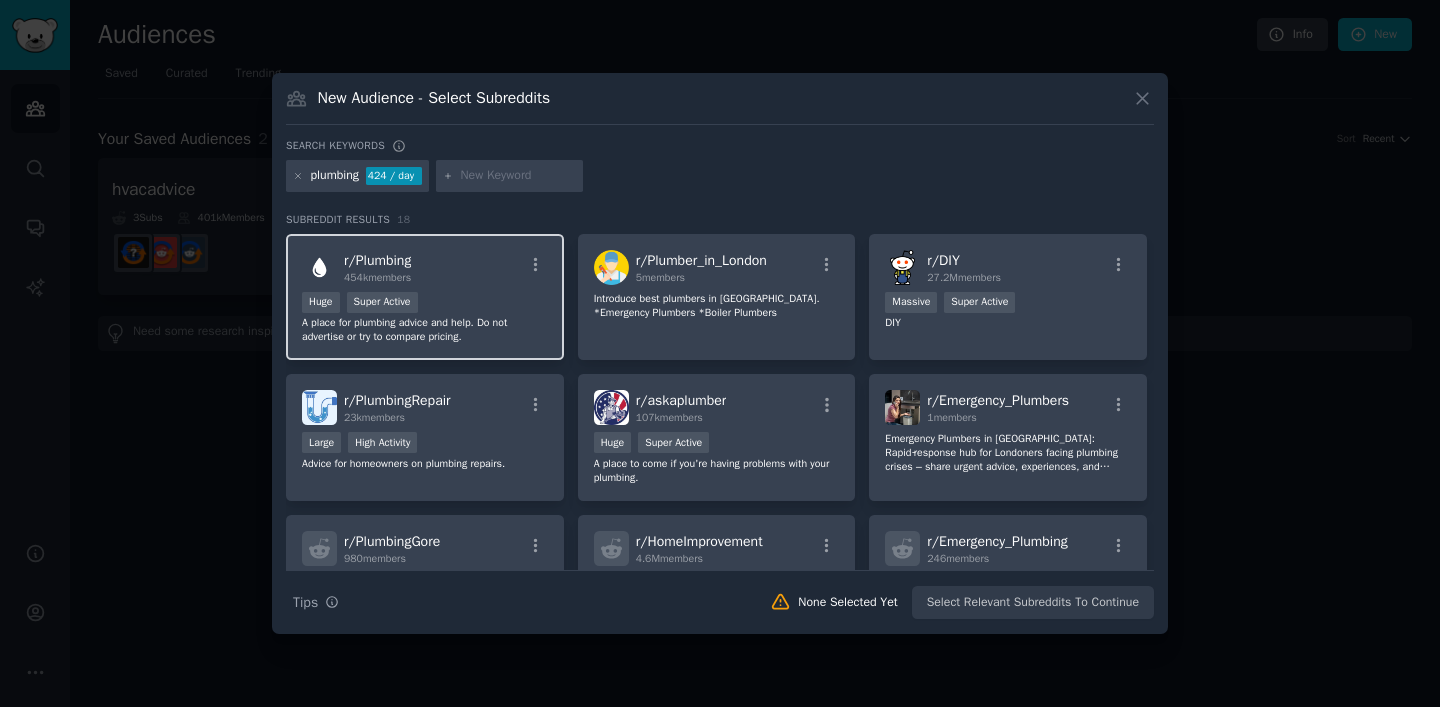 click on "r/ Plumbing 454k  members" at bounding box center [425, 267] 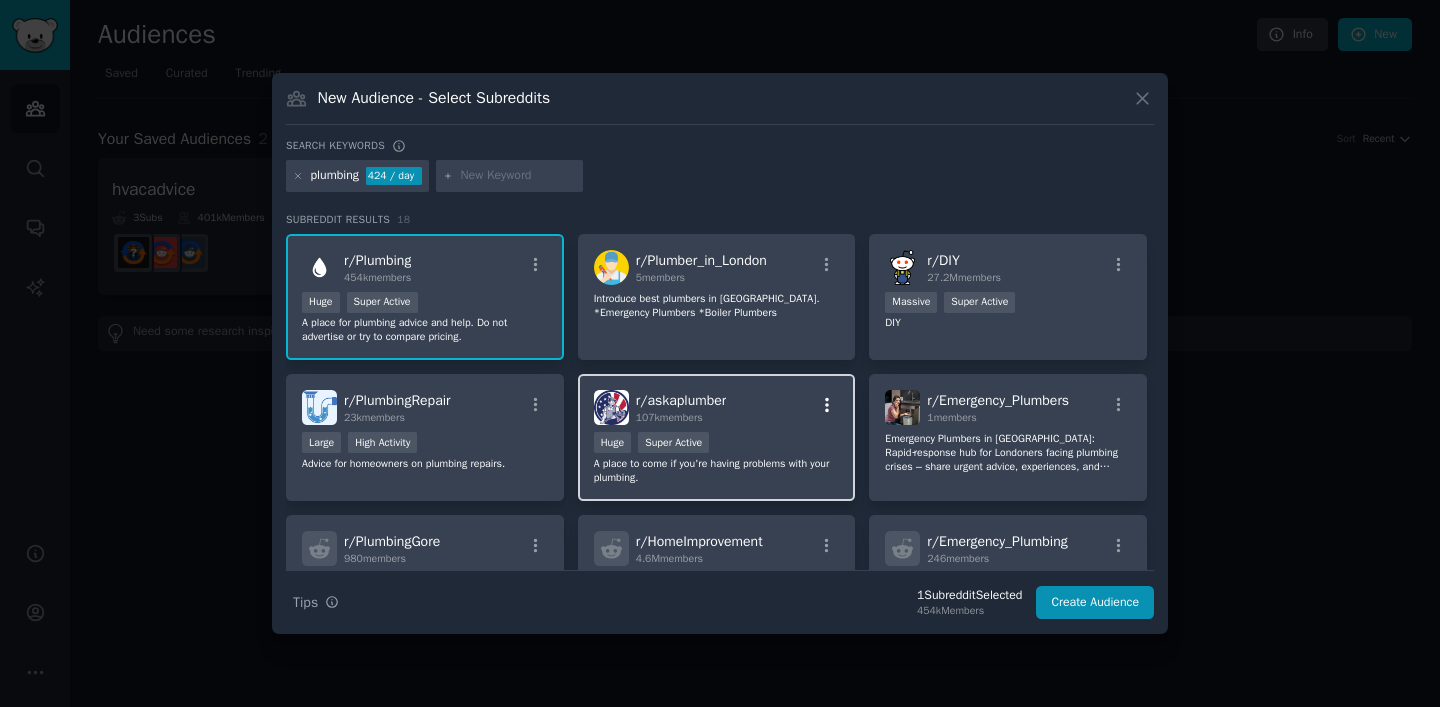 click 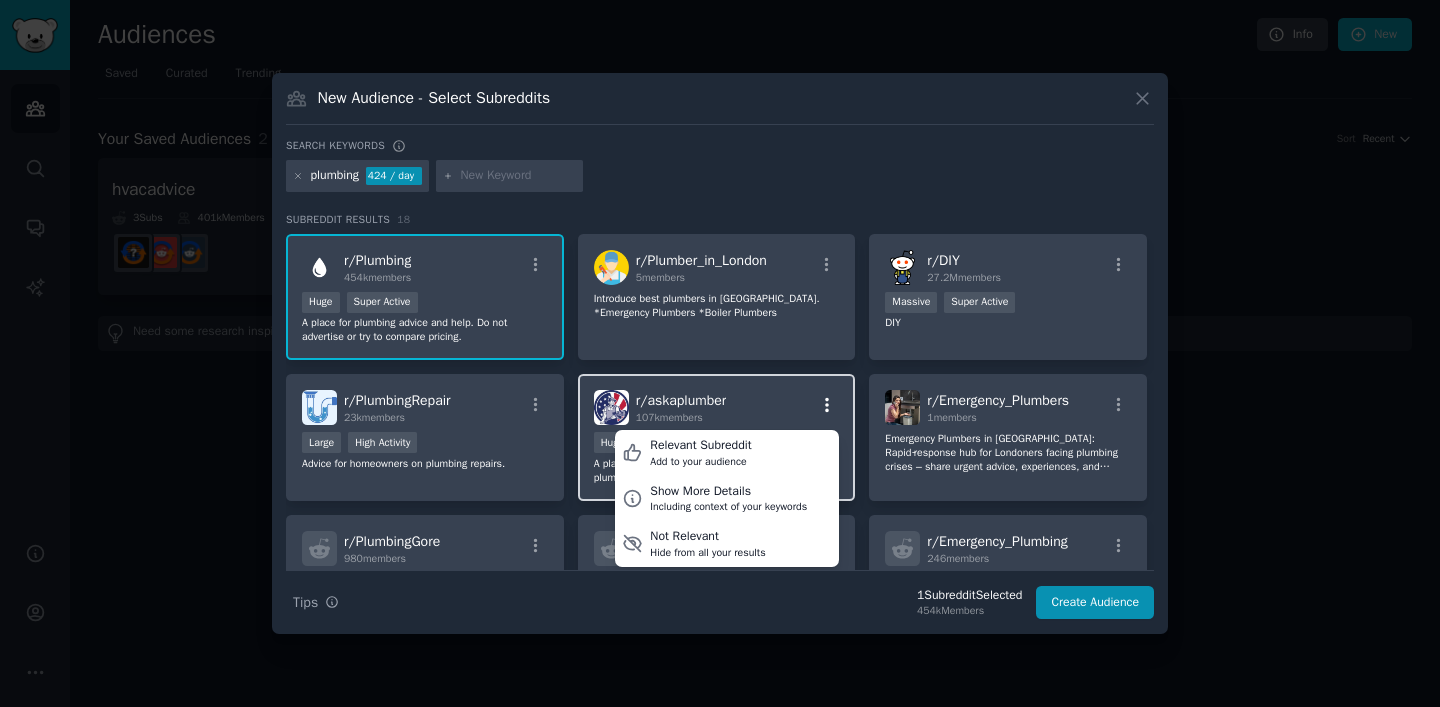 click 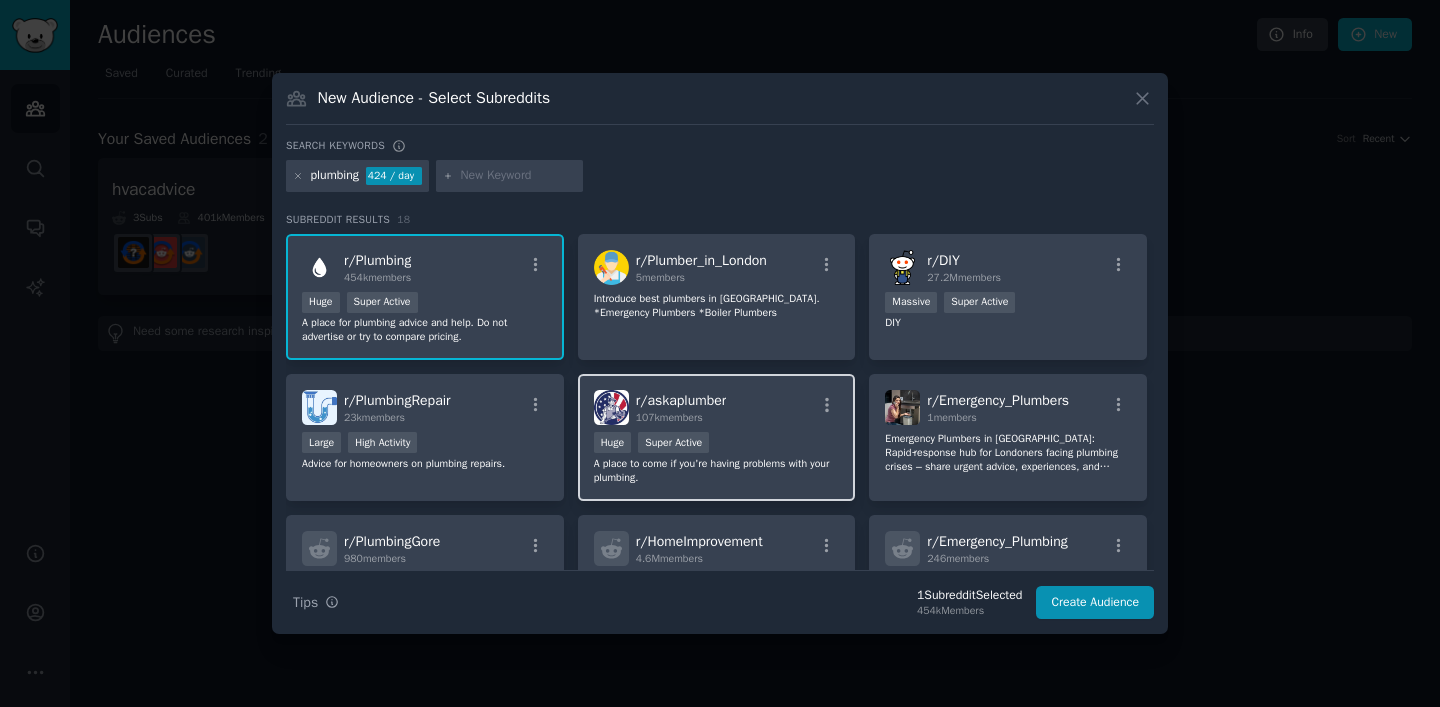 click on "r/ askaplumber 107k  members" at bounding box center [717, 407] 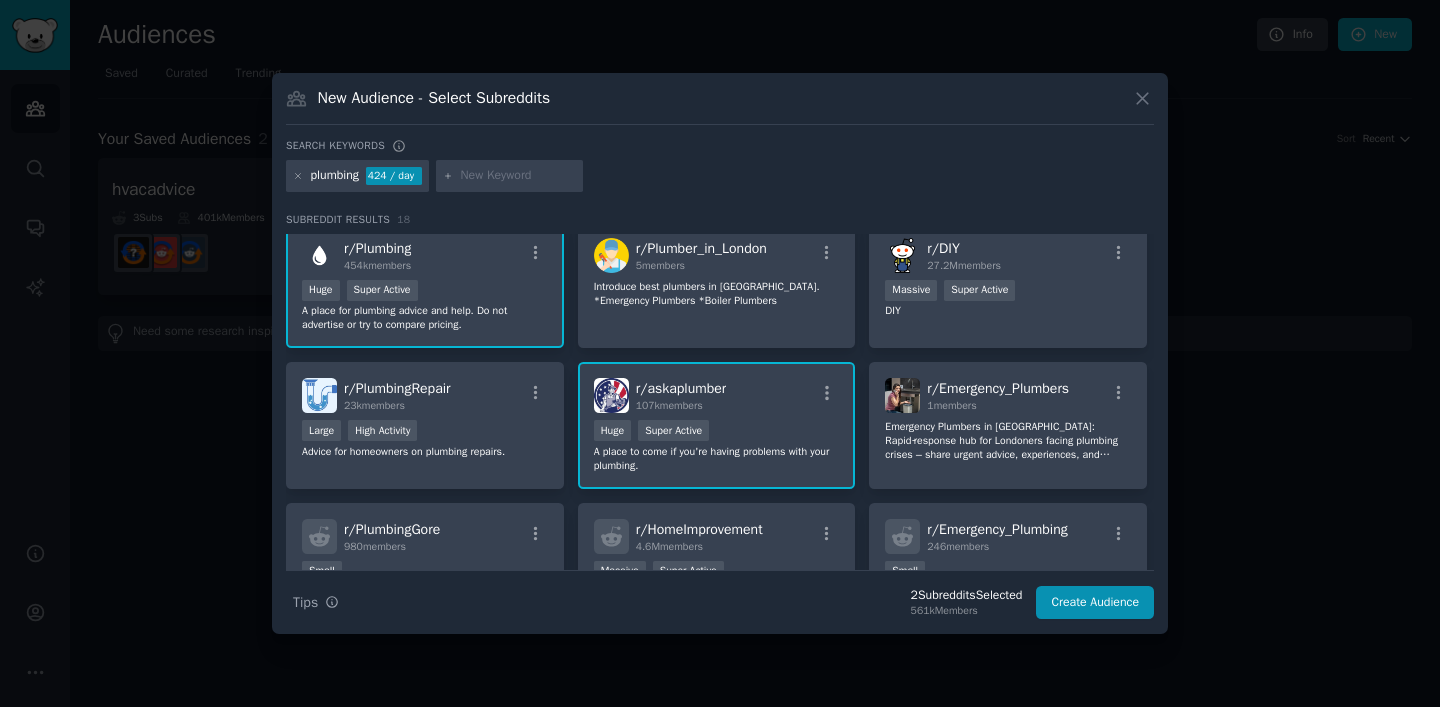 scroll, scrollTop: 0, scrollLeft: 0, axis: both 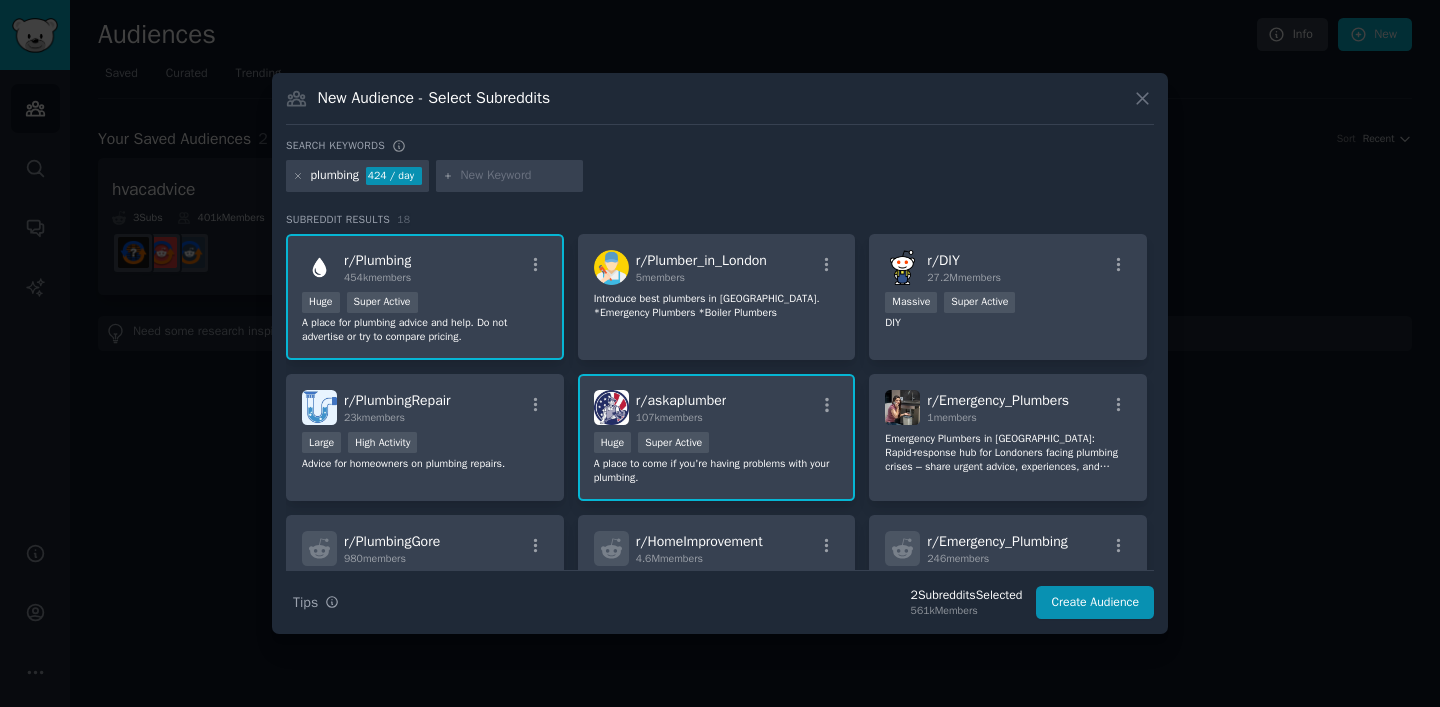 click at bounding box center (518, 176) 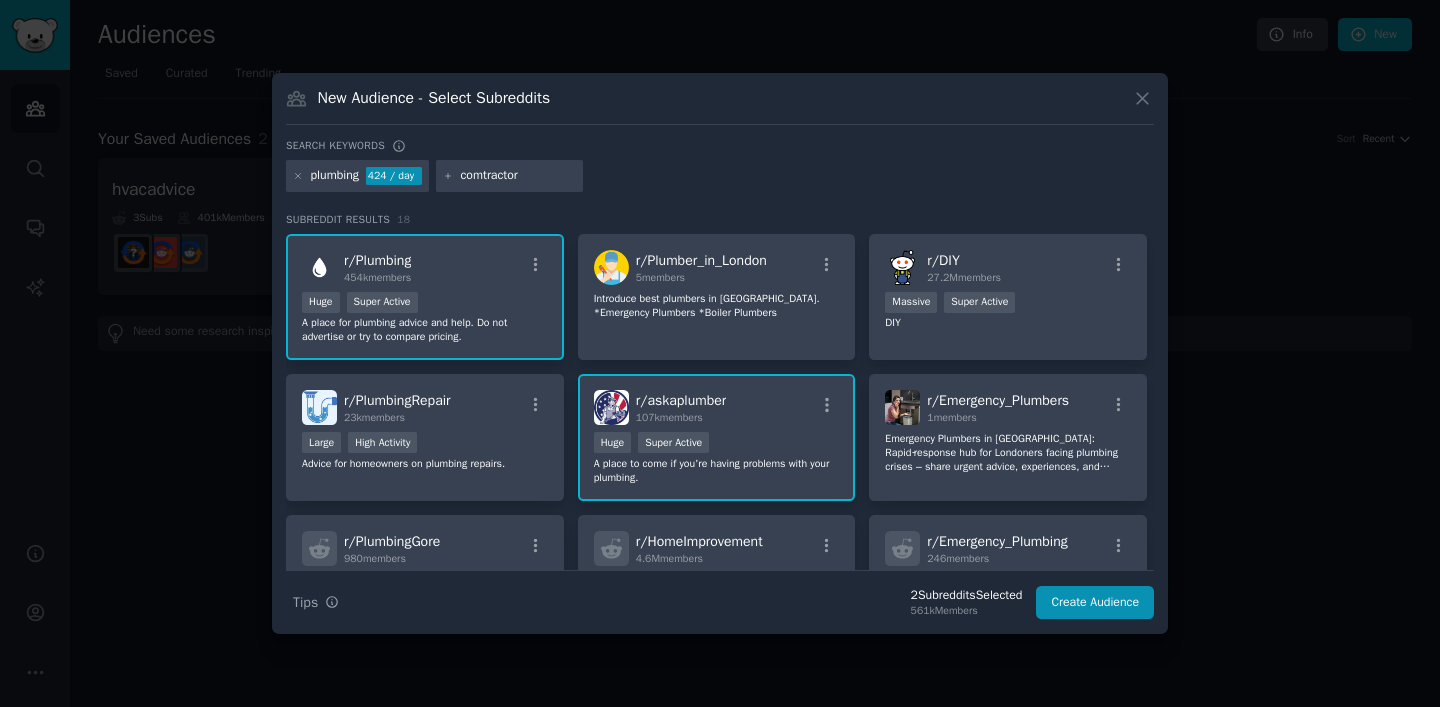 type on "comtractors" 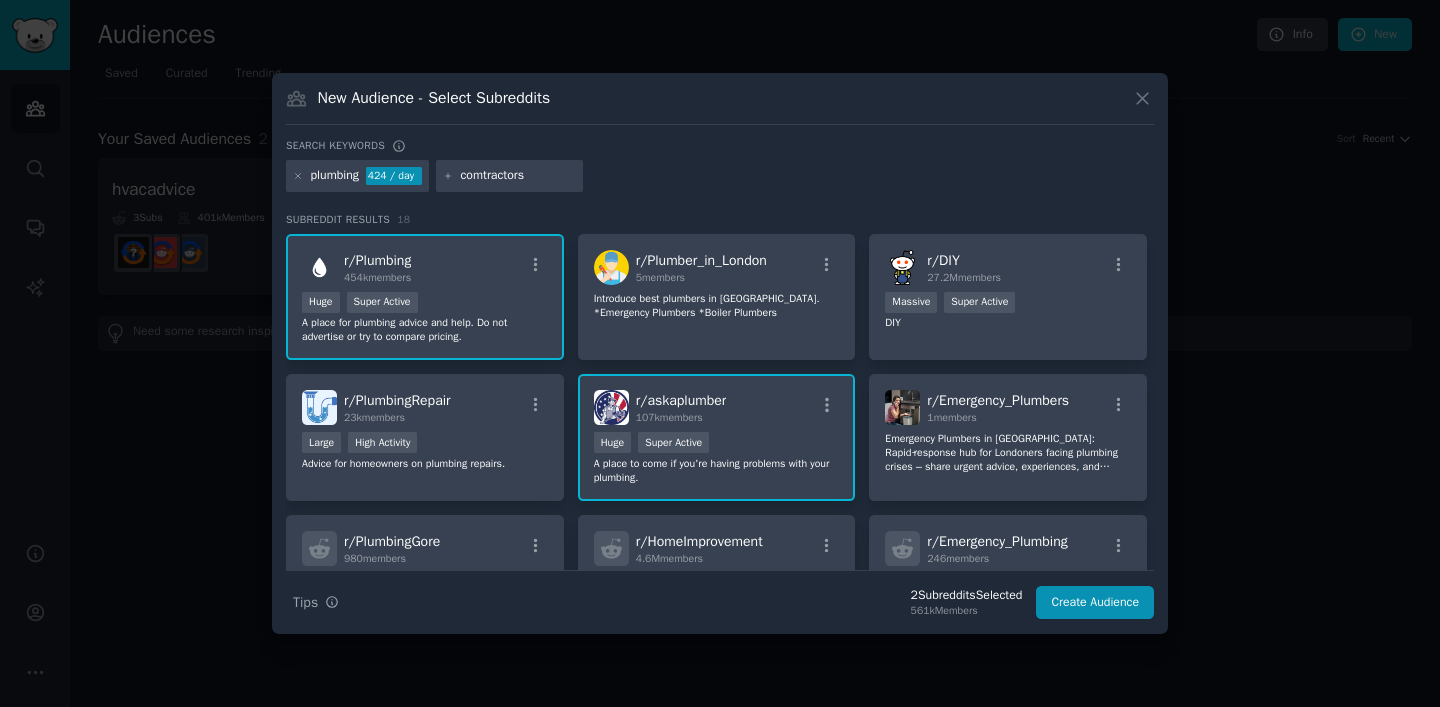 type 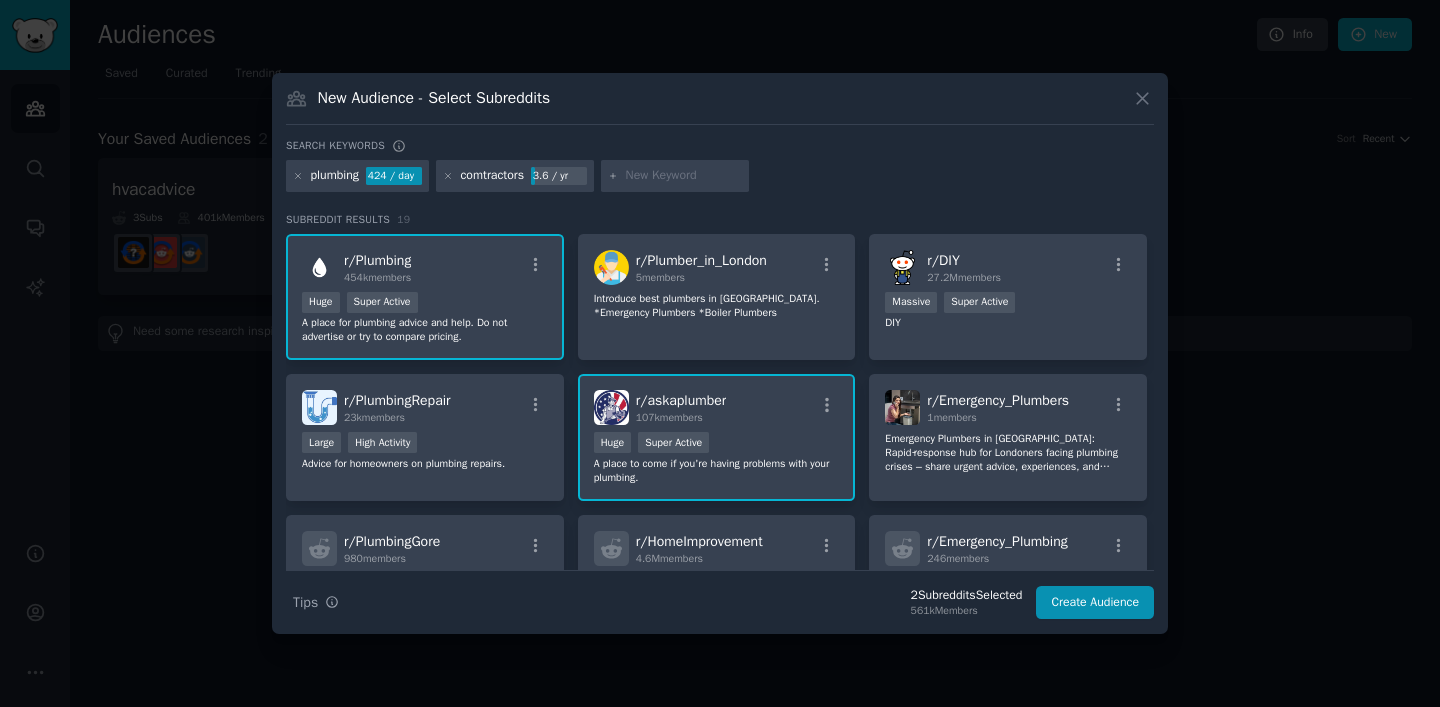 click on "comtractors" at bounding box center (492, 176) 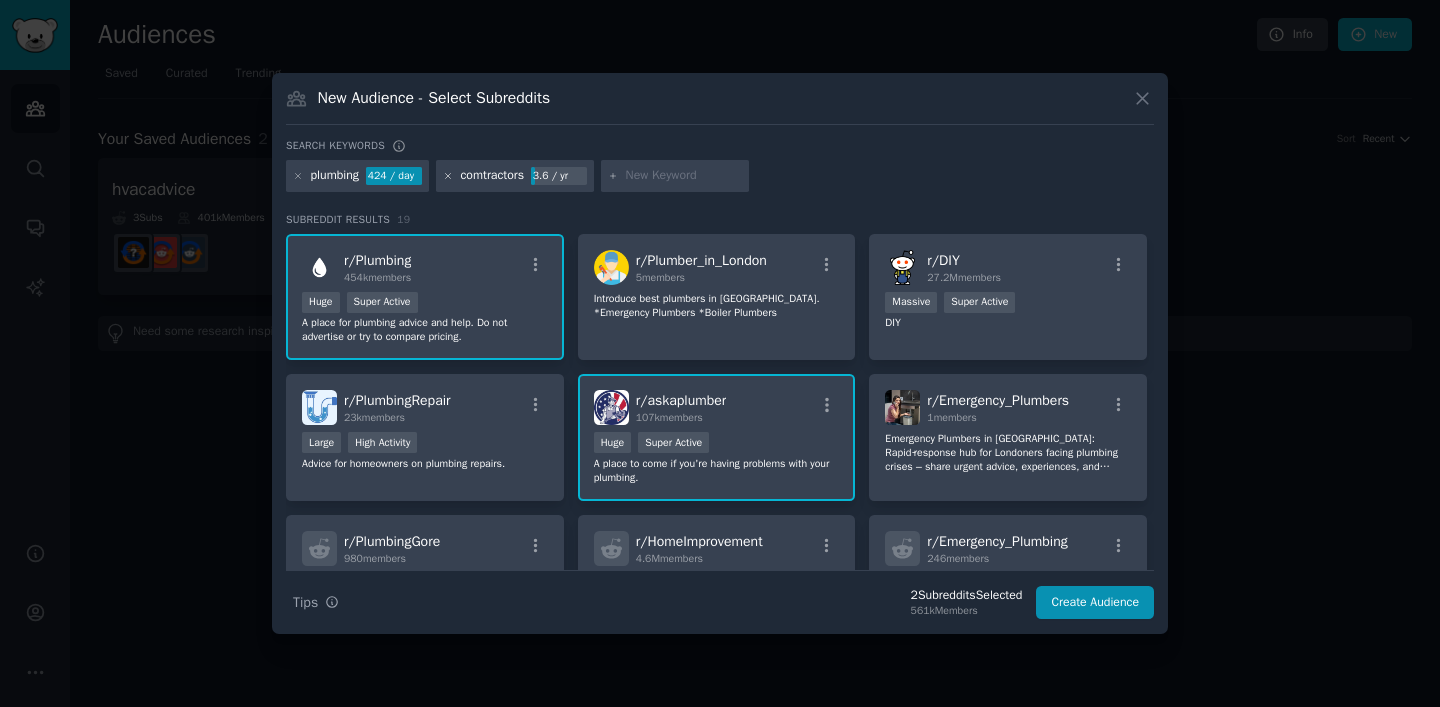click 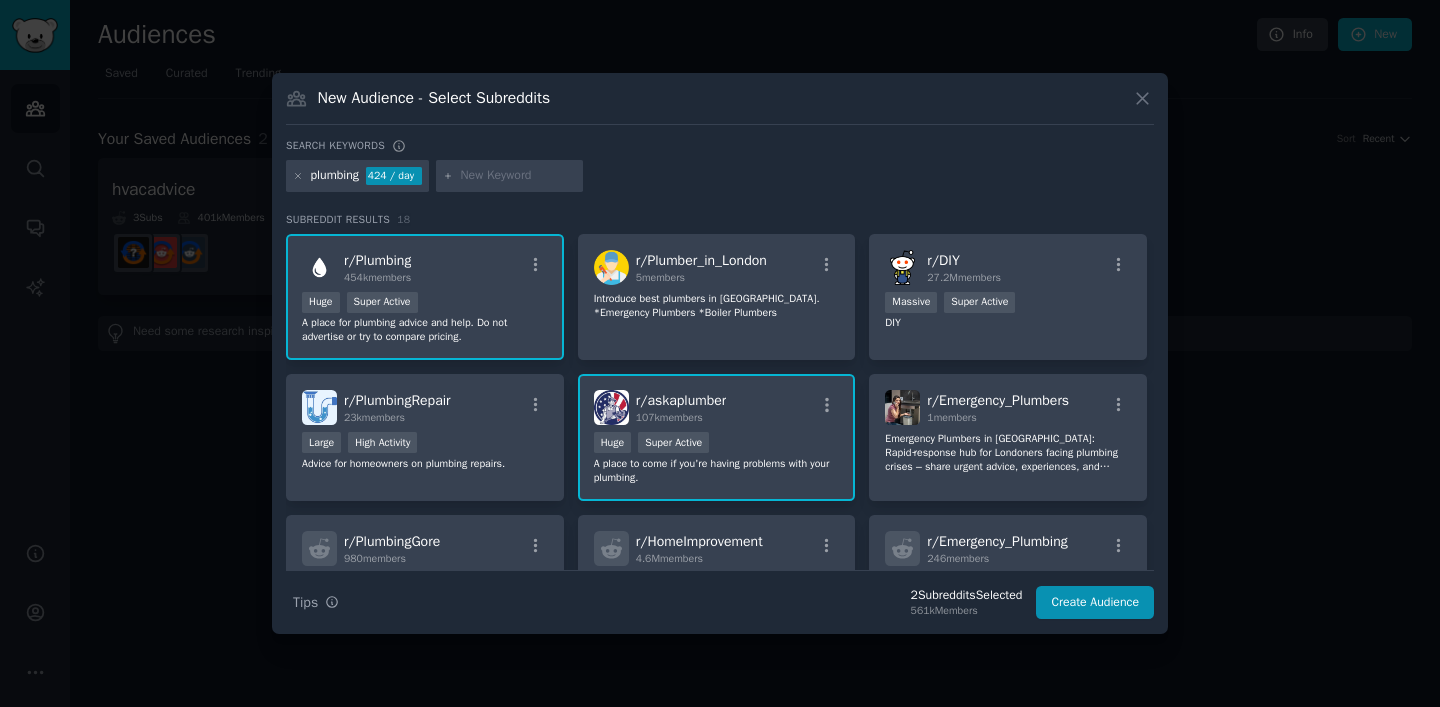click at bounding box center [518, 176] 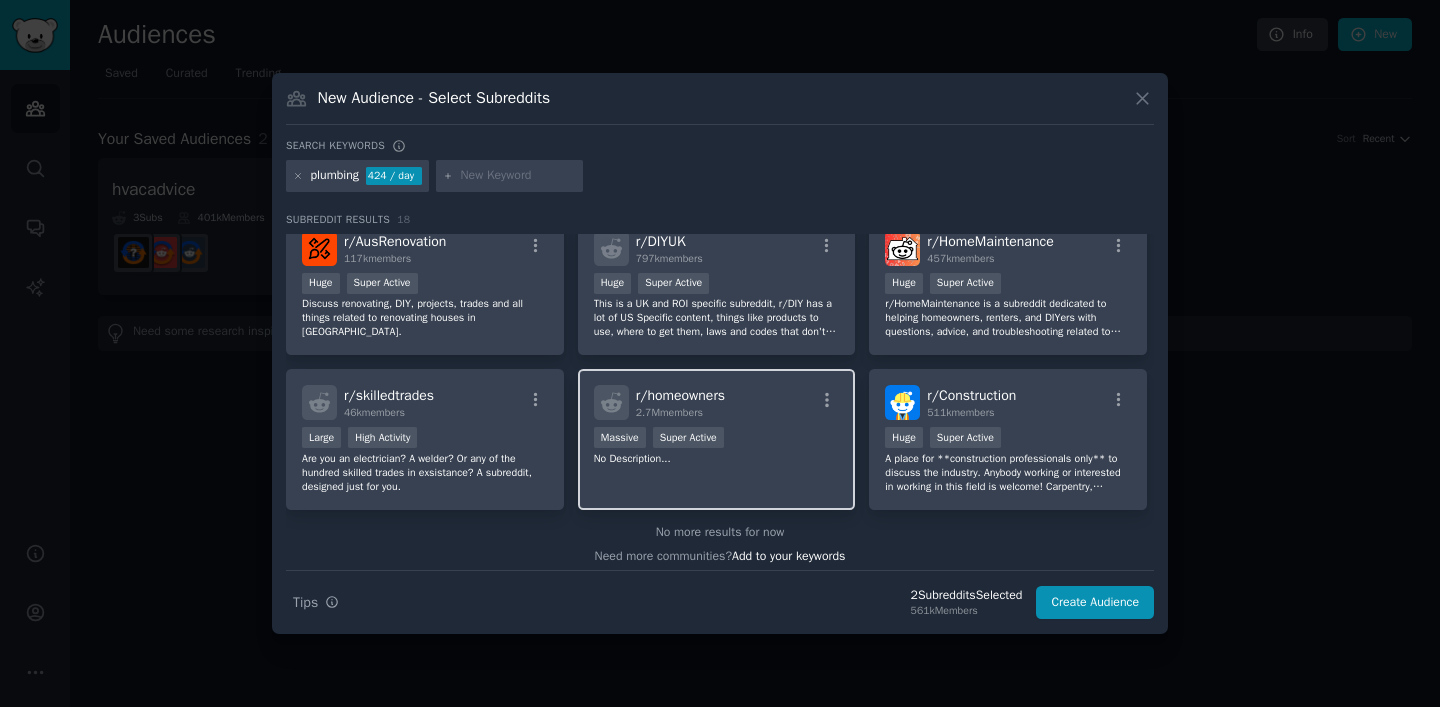 scroll, scrollTop: 619, scrollLeft: 0, axis: vertical 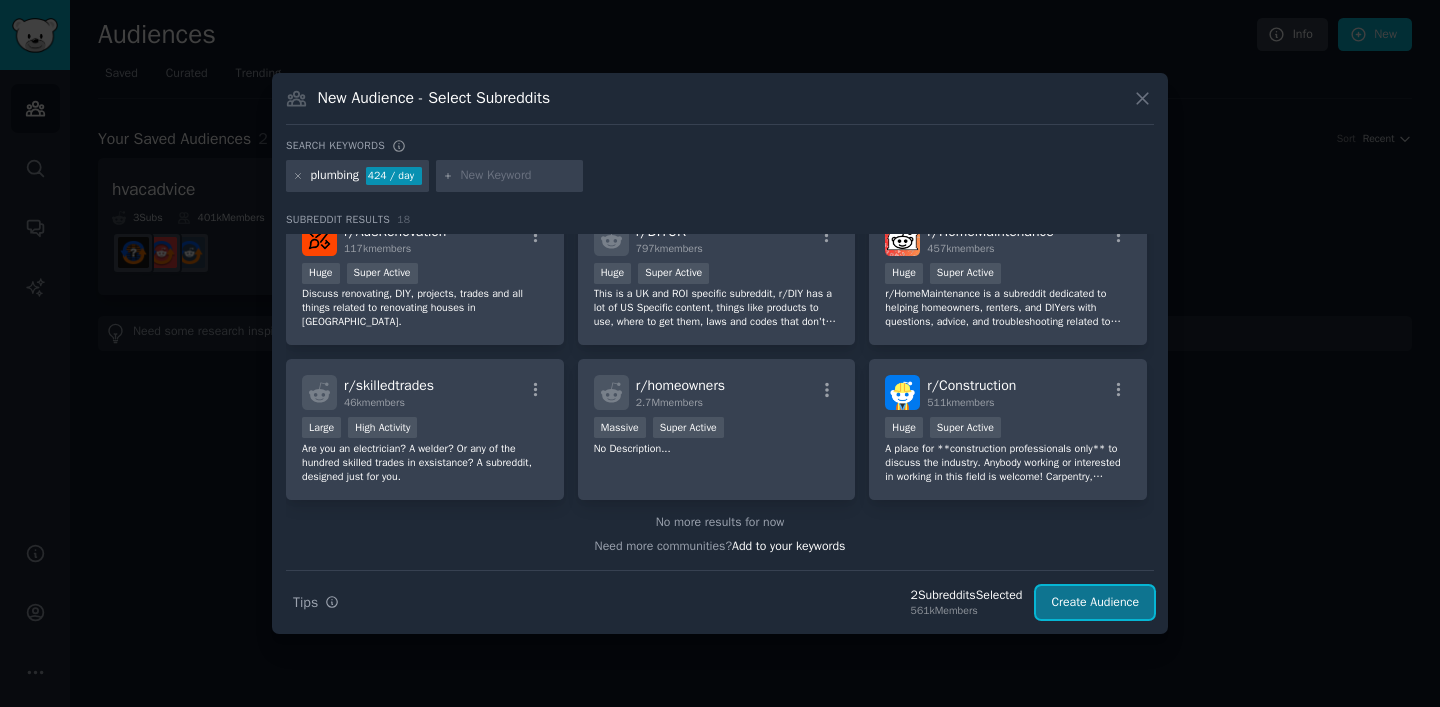 click on "Create Audience" at bounding box center [1095, 603] 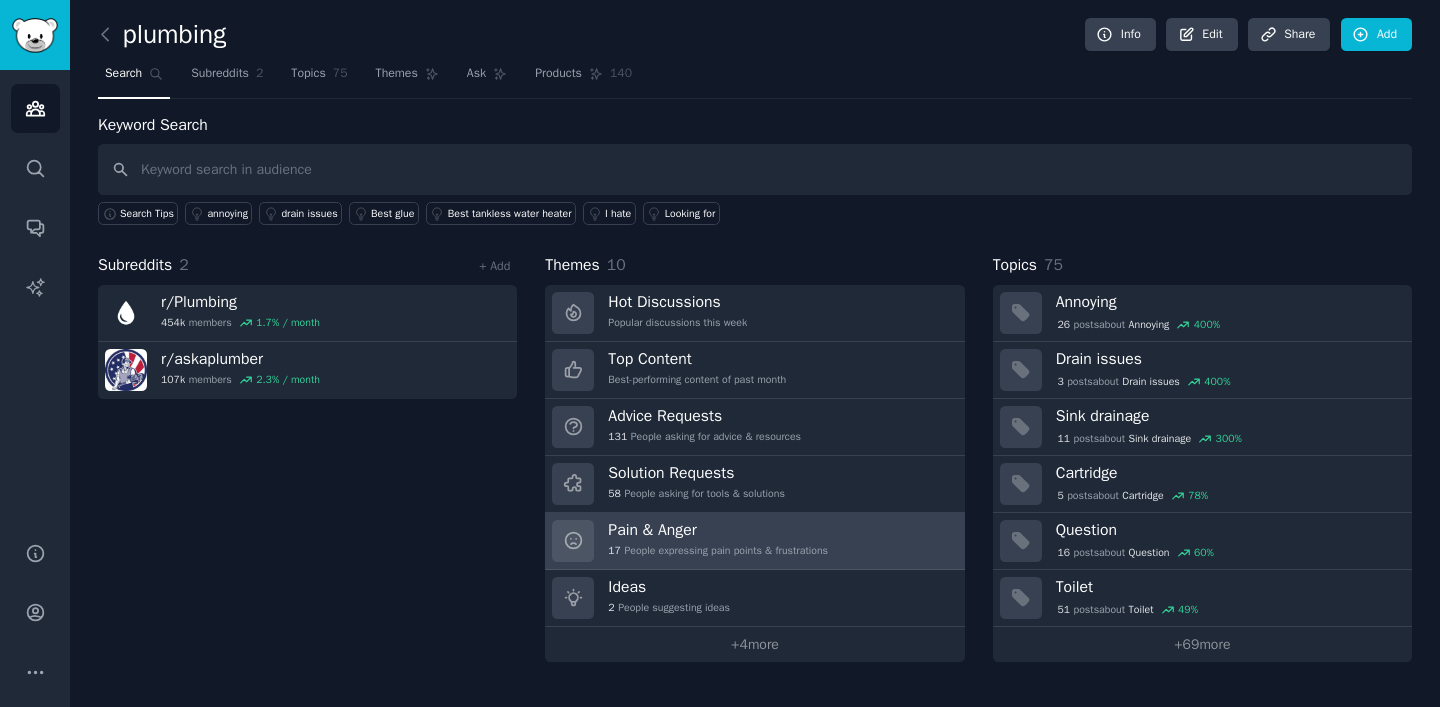 click on "Pain & Anger" at bounding box center [718, 530] 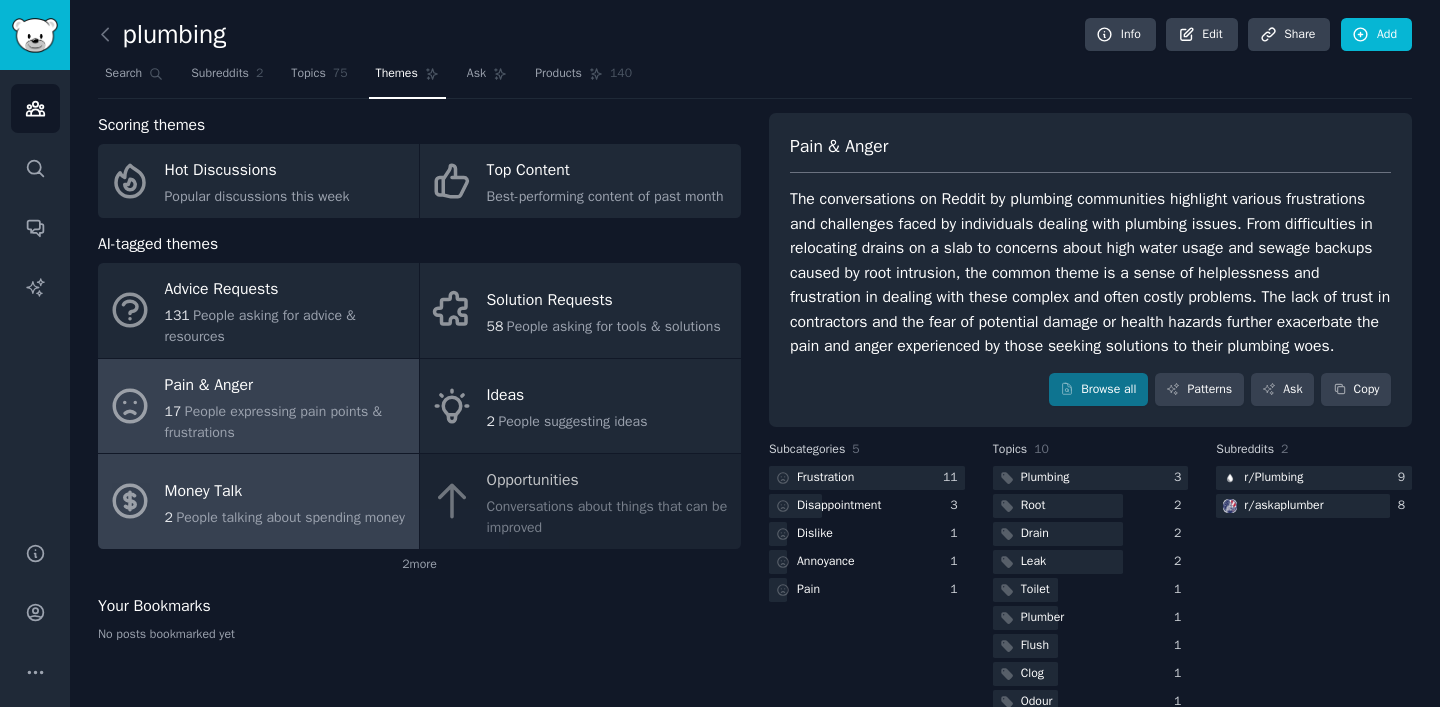 click on "Money Talk" at bounding box center [285, 491] 